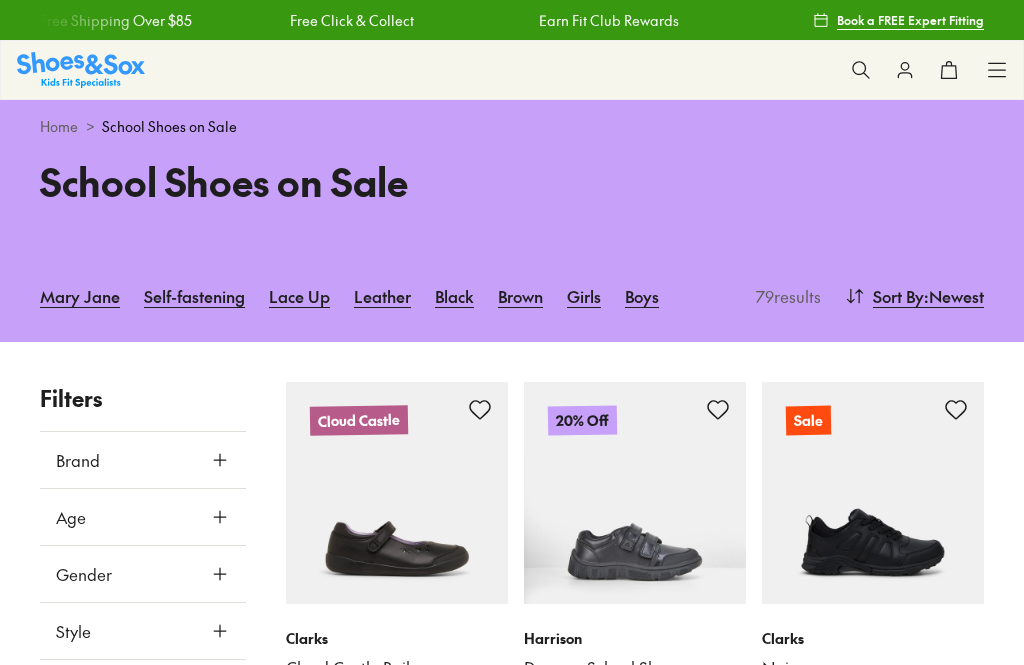 scroll, scrollTop: 0, scrollLeft: 0, axis: both 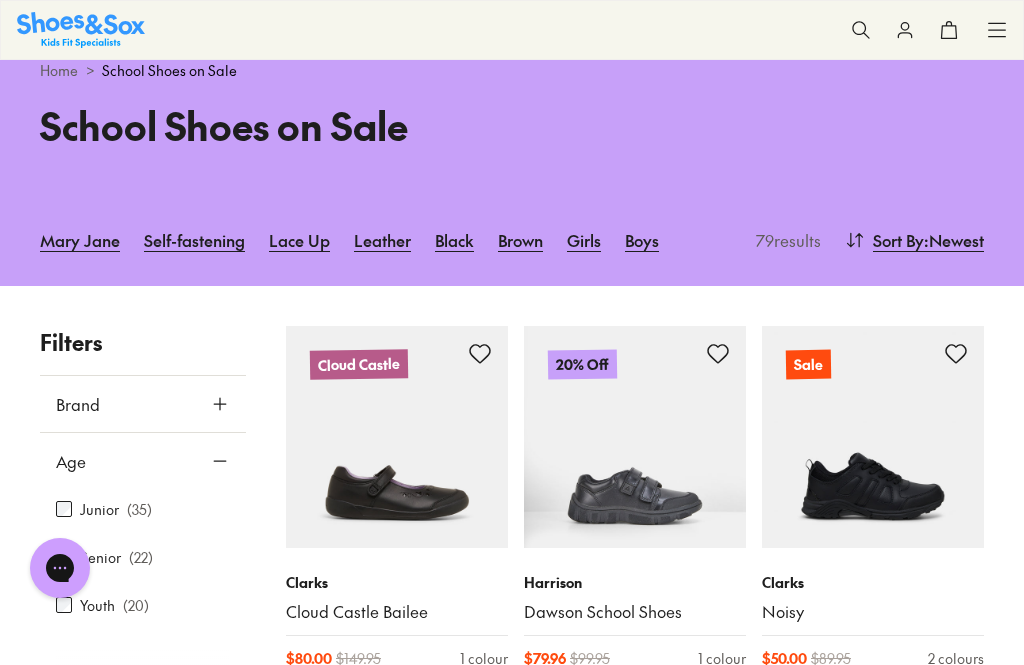 click on ":  Newest" at bounding box center [954, 240] 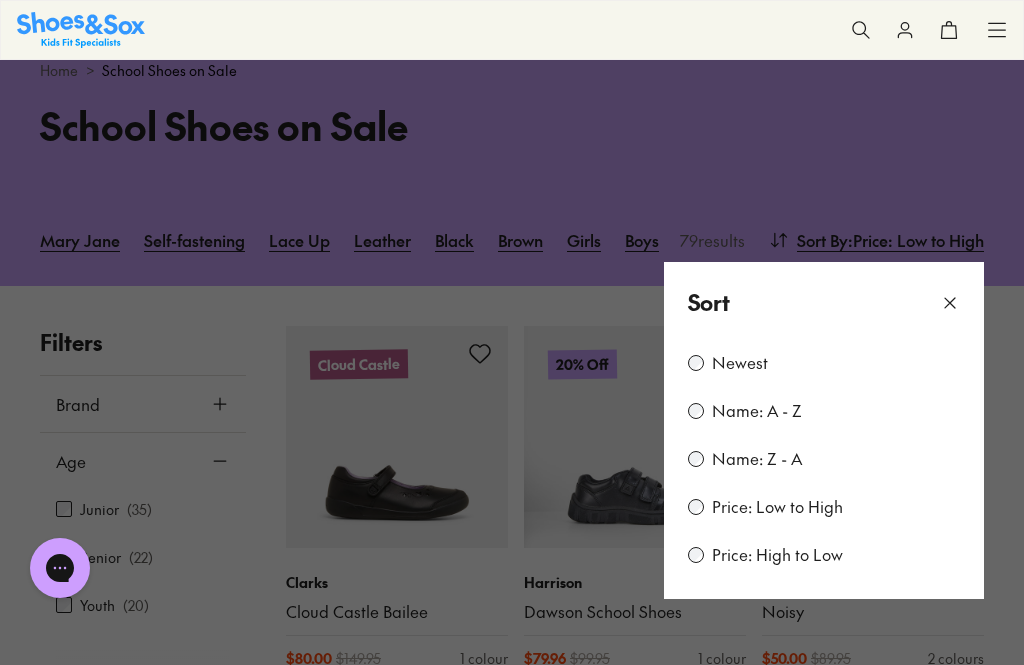 scroll, scrollTop: 242, scrollLeft: 0, axis: vertical 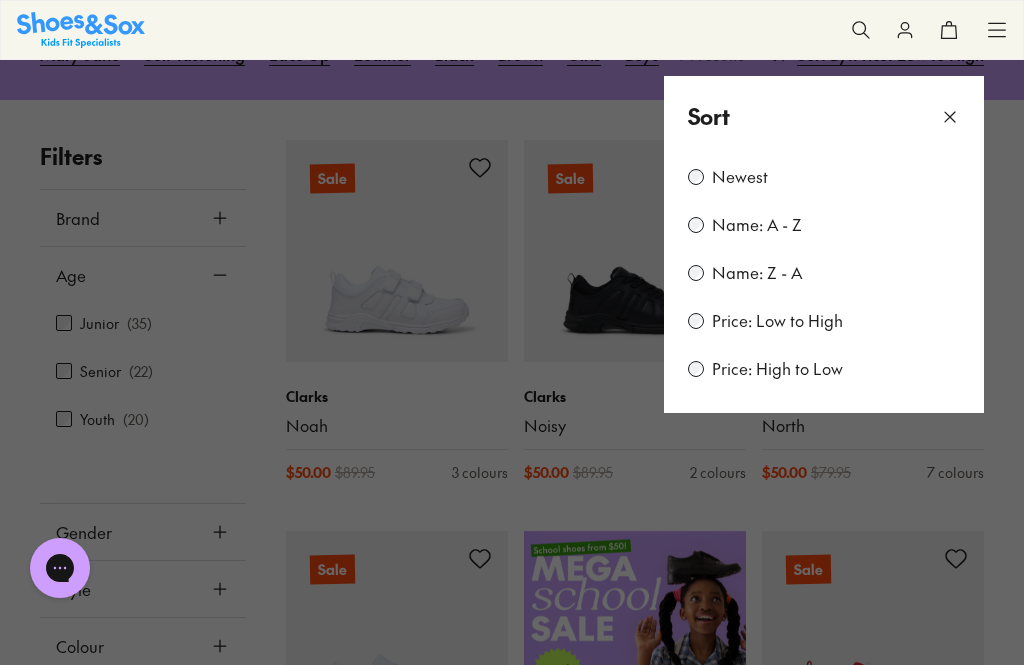 click at bounding box center [512, 332] 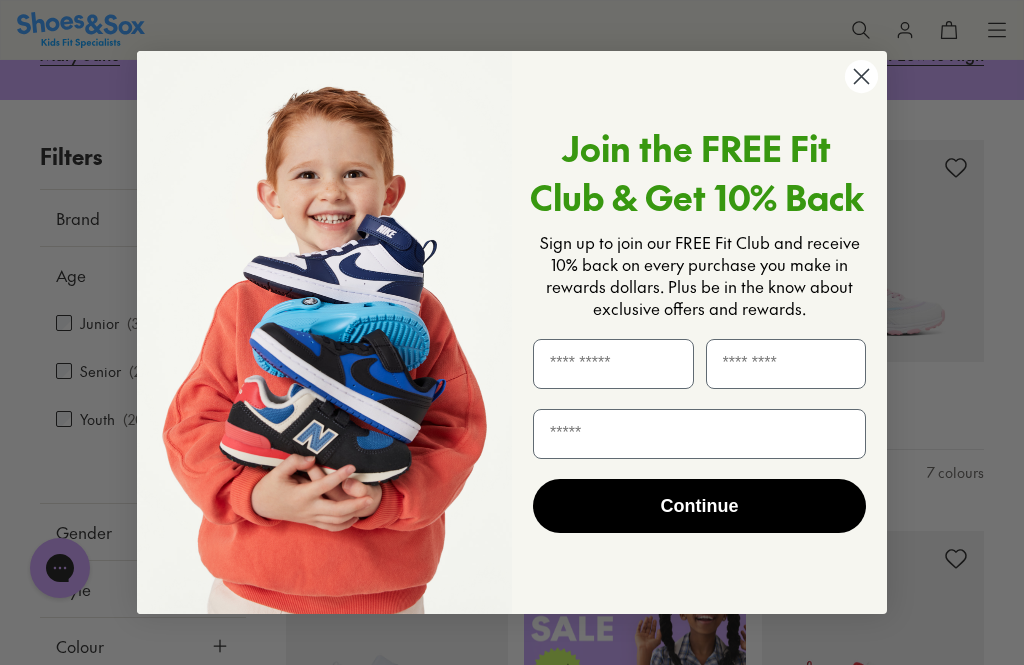 click 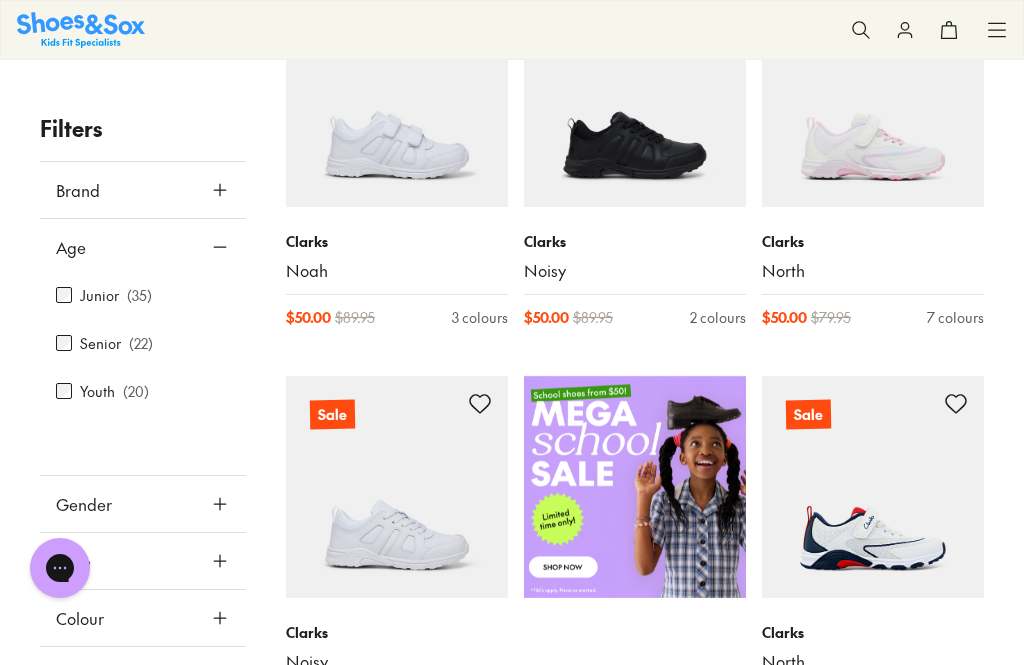 scroll, scrollTop: 588, scrollLeft: 0, axis: vertical 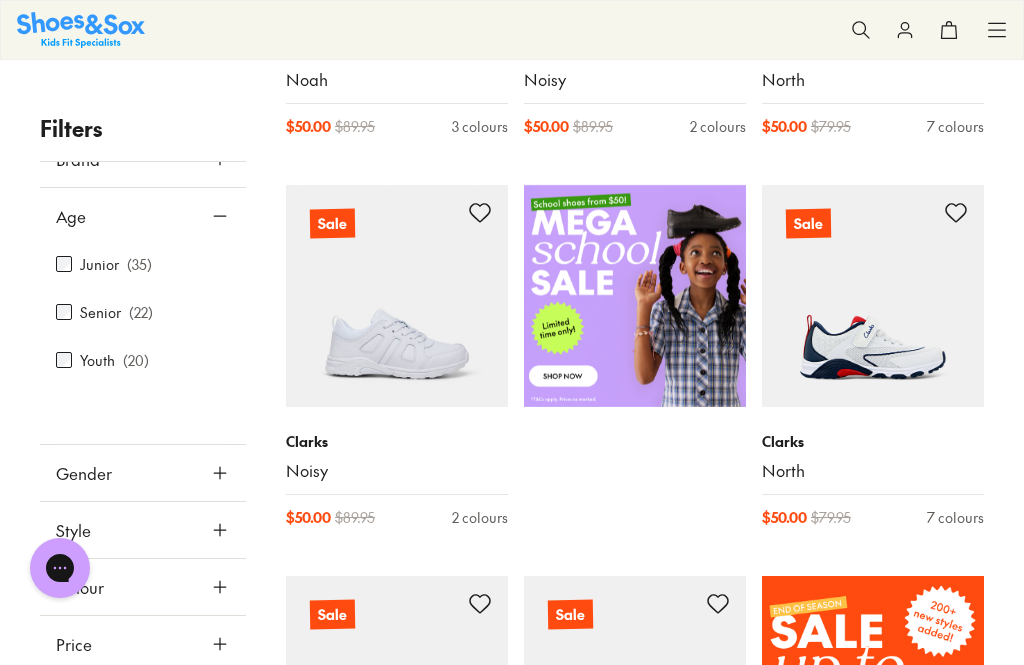 click on "Size" at bounding box center (143, 701) 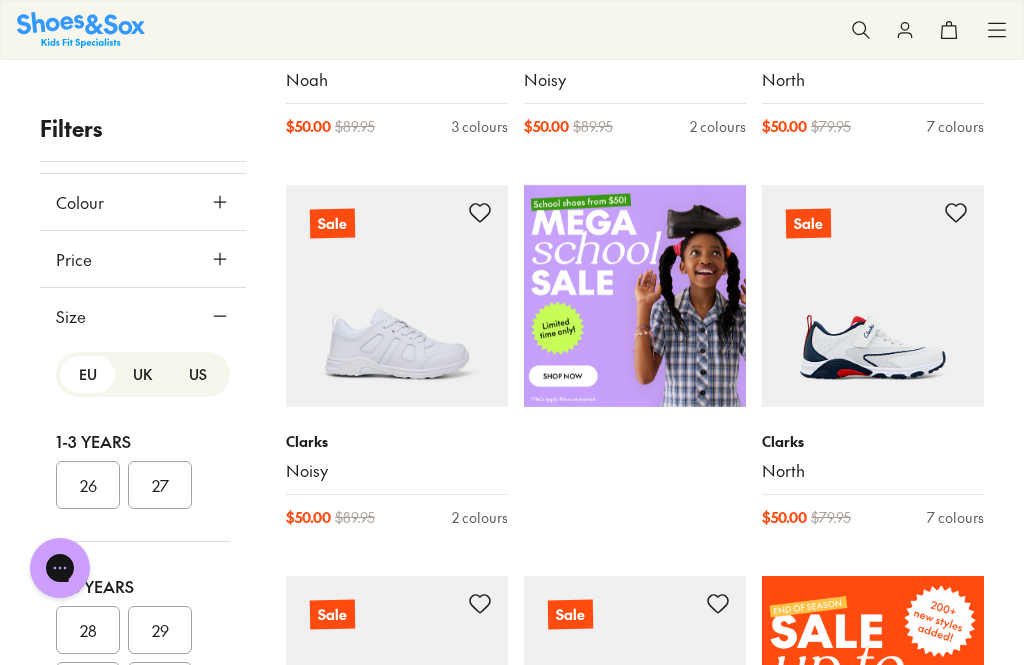 scroll, scrollTop: 415, scrollLeft: 0, axis: vertical 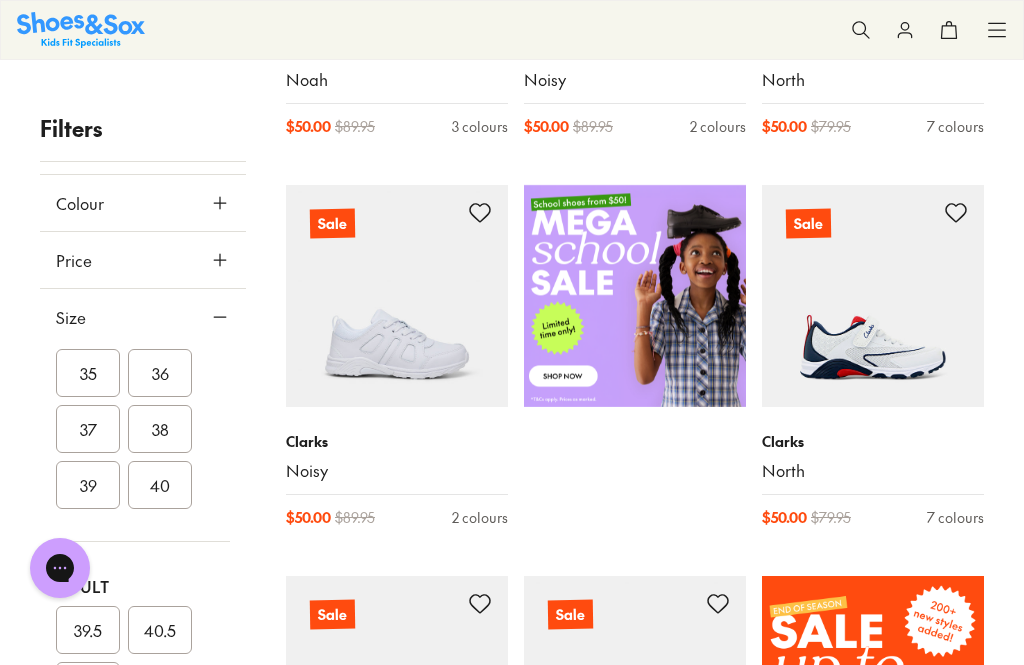 click on "37" at bounding box center (88, 429) 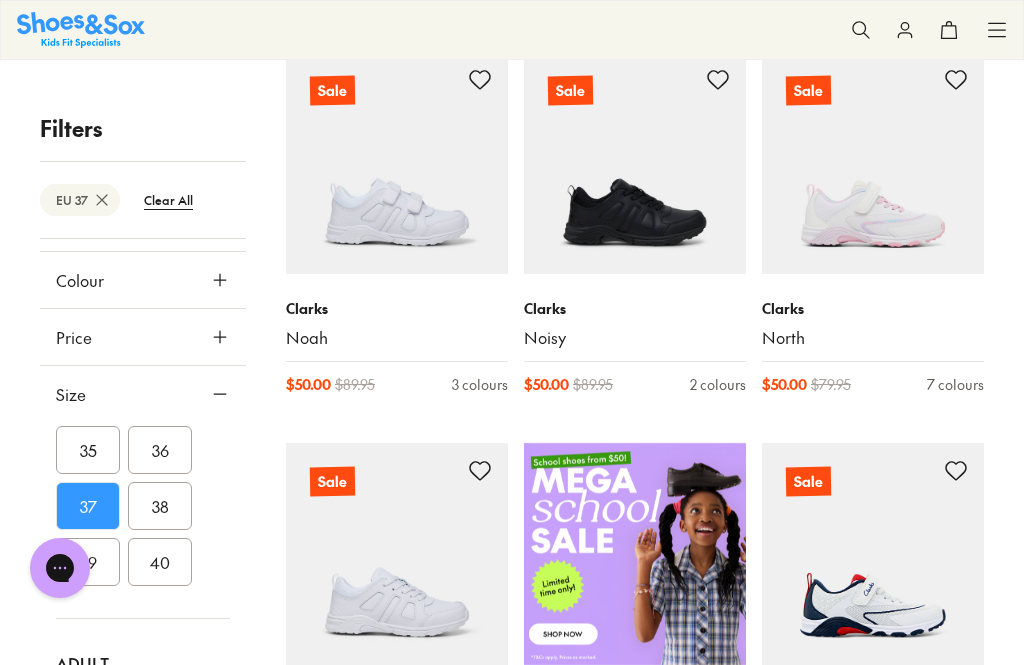 scroll, scrollTop: 381, scrollLeft: 0, axis: vertical 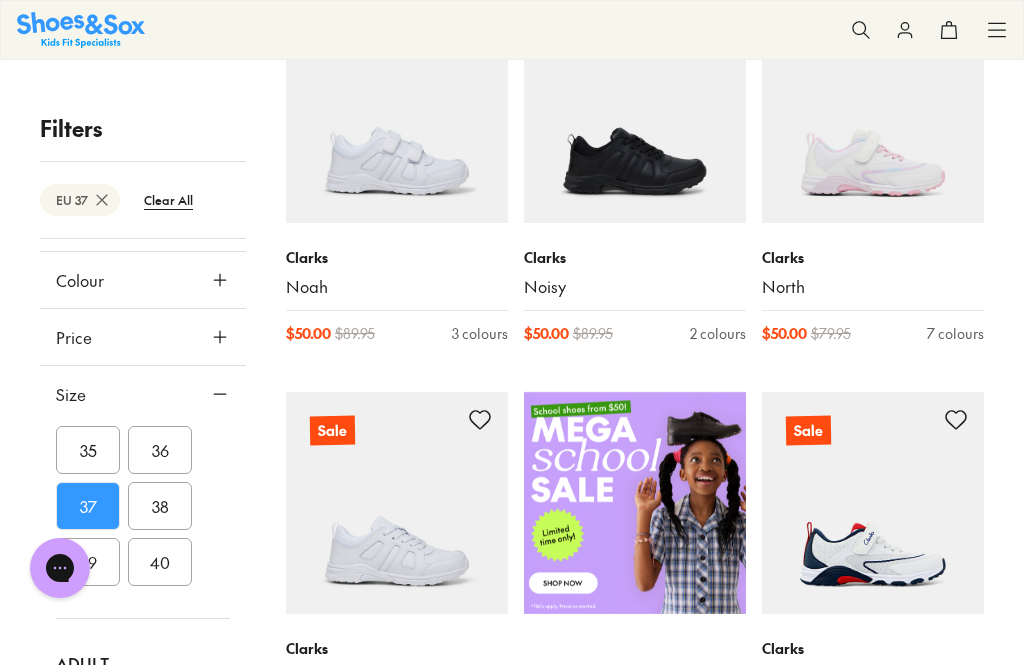 click on "36" at bounding box center (160, 450) 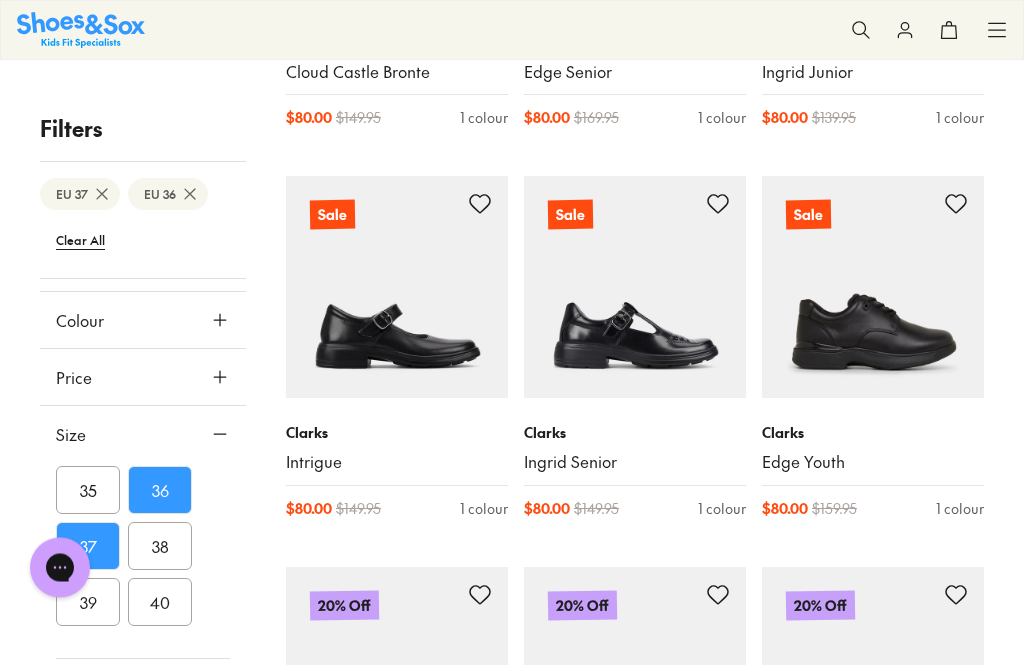 scroll, scrollTop: 3347, scrollLeft: 0, axis: vertical 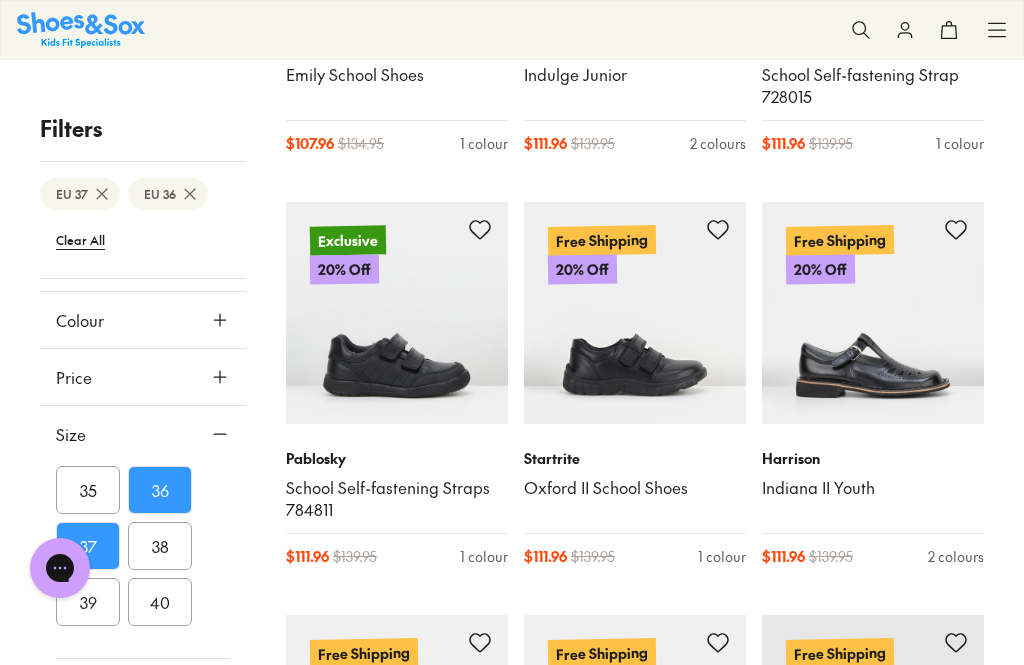 type on "***" 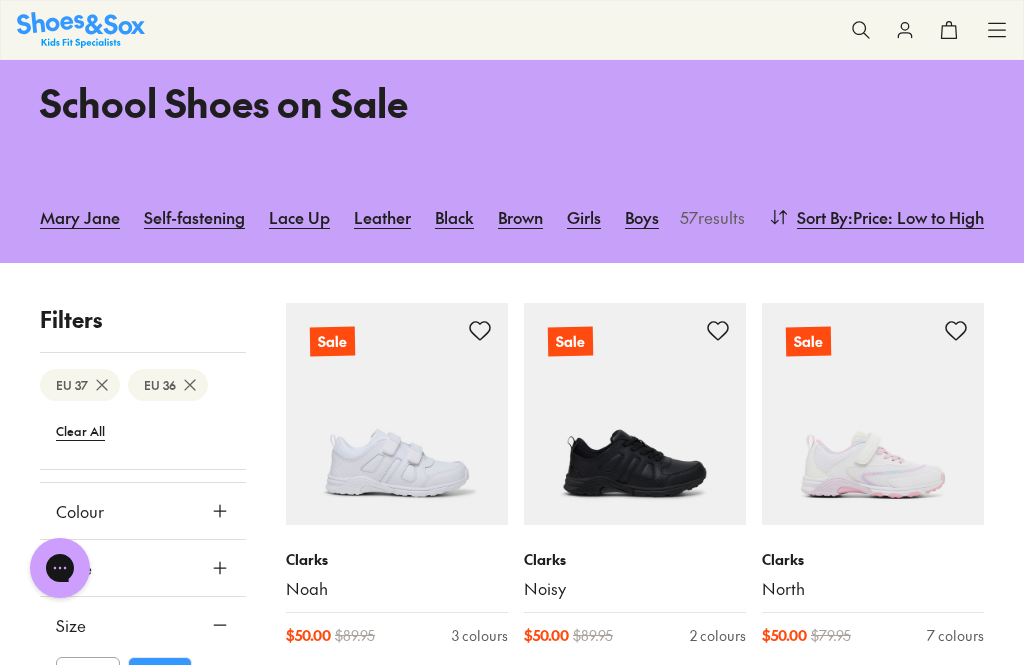 scroll, scrollTop: 73, scrollLeft: 0, axis: vertical 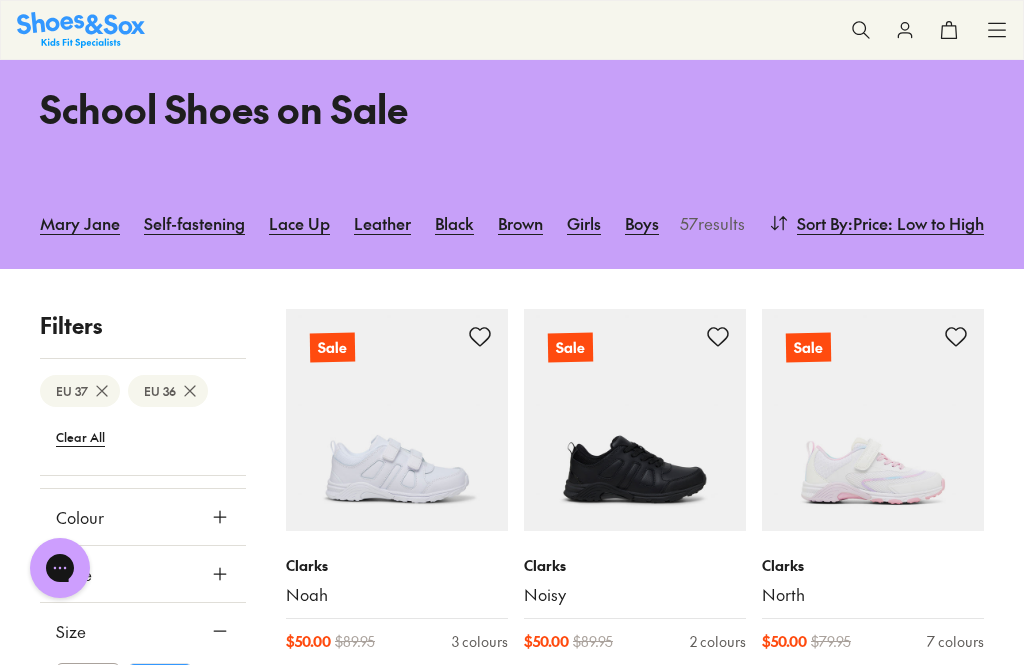 click on "Girls" at bounding box center (584, 223) 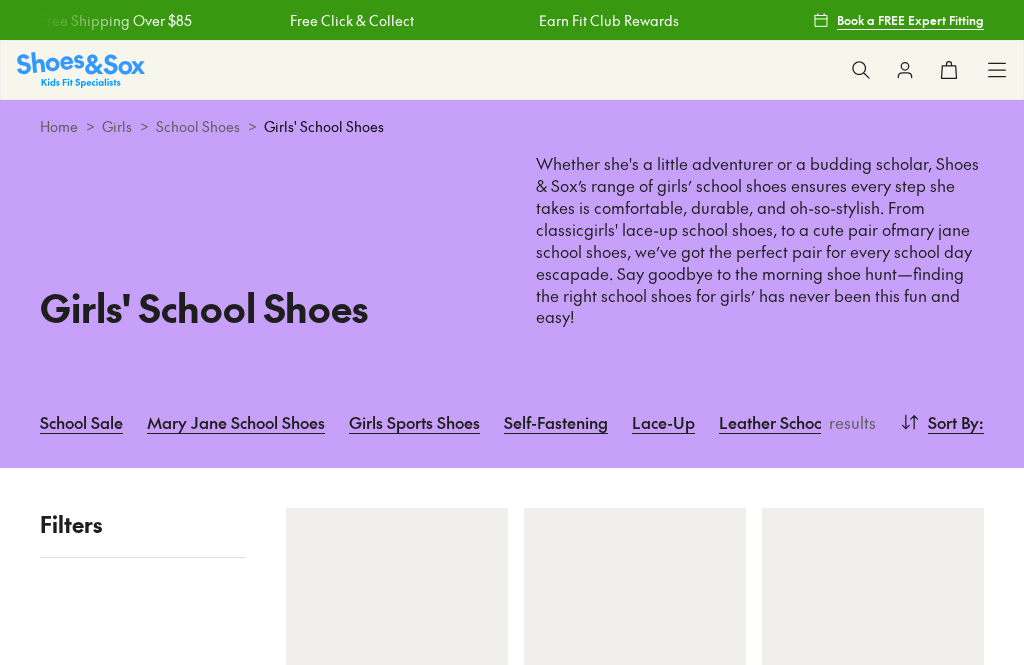 scroll, scrollTop: 437, scrollLeft: 0, axis: vertical 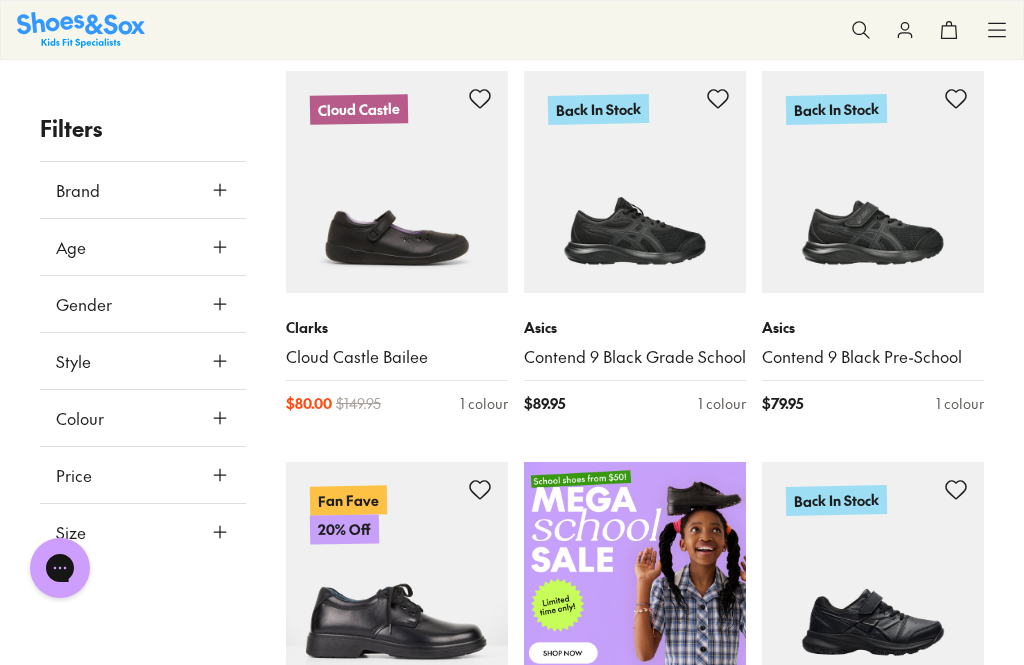 click on "Size" at bounding box center (143, 532) 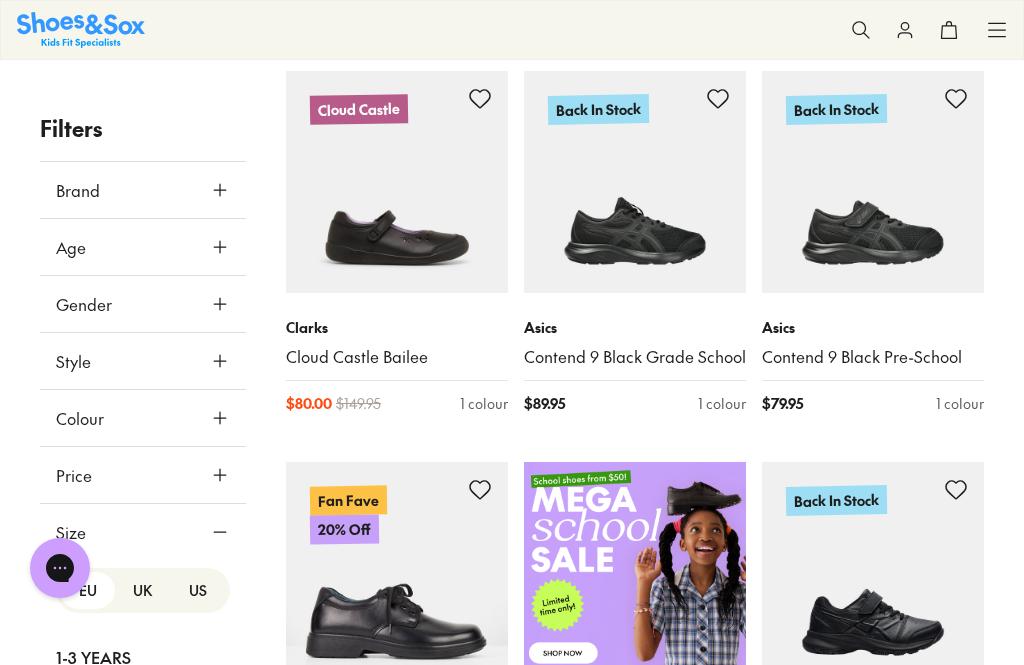 scroll, scrollTop: 0, scrollLeft: 0, axis: both 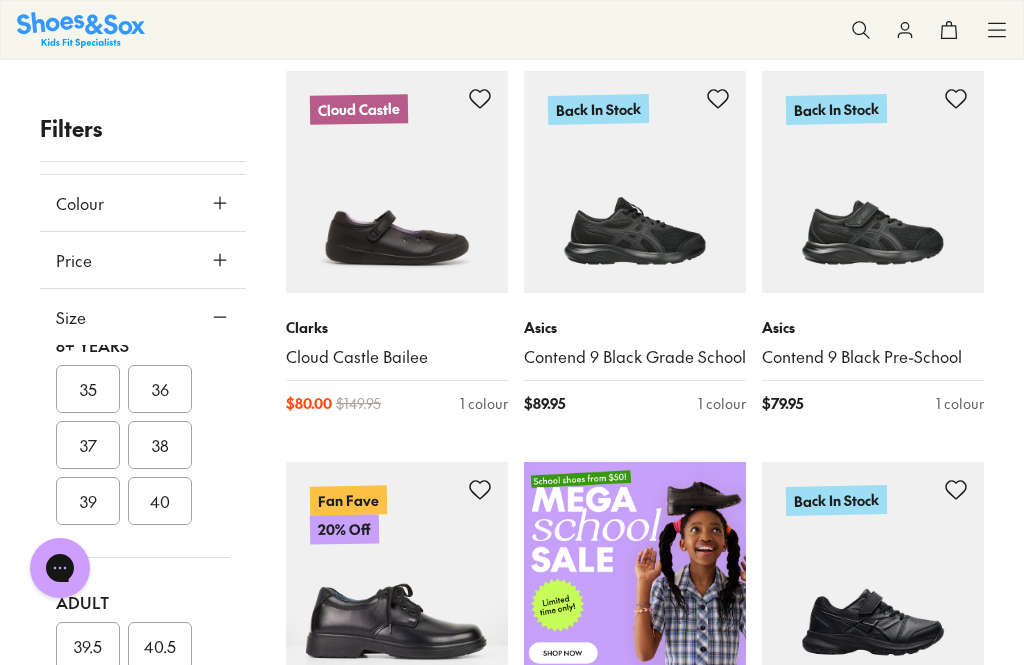 click on "37" at bounding box center (88, 445) 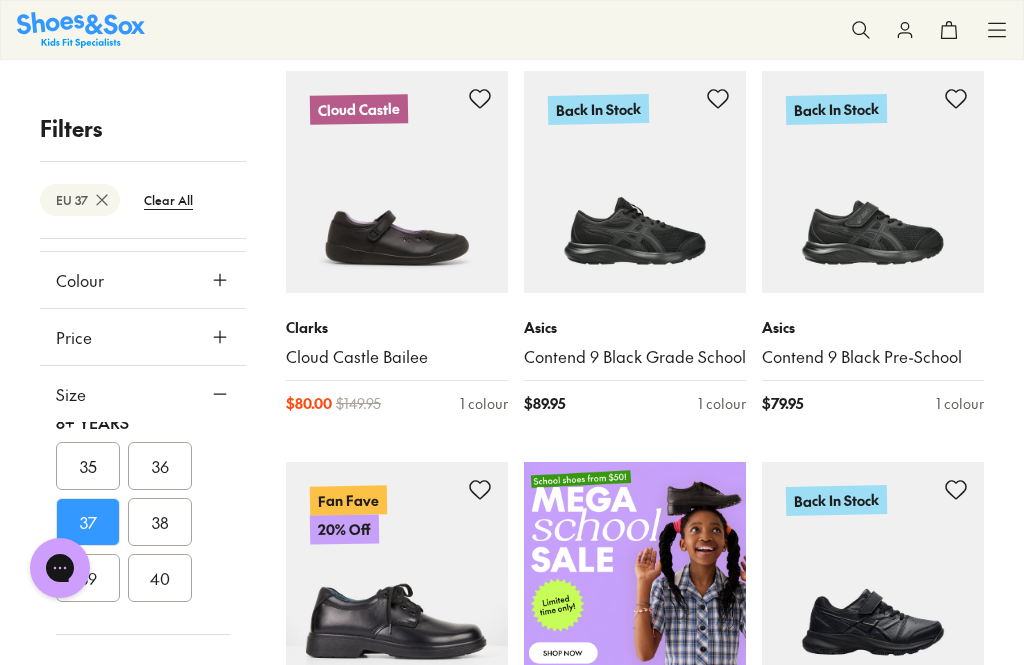 click on "36" at bounding box center [160, 466] 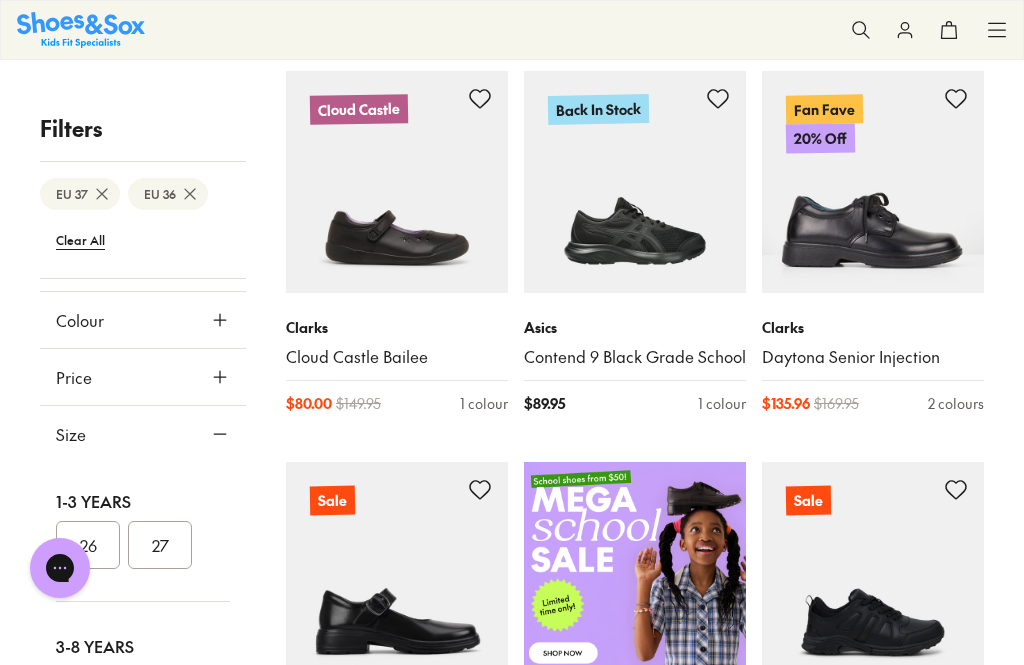 scroll, scrollTop: 56, scrollLeft: 0, axis: vertical 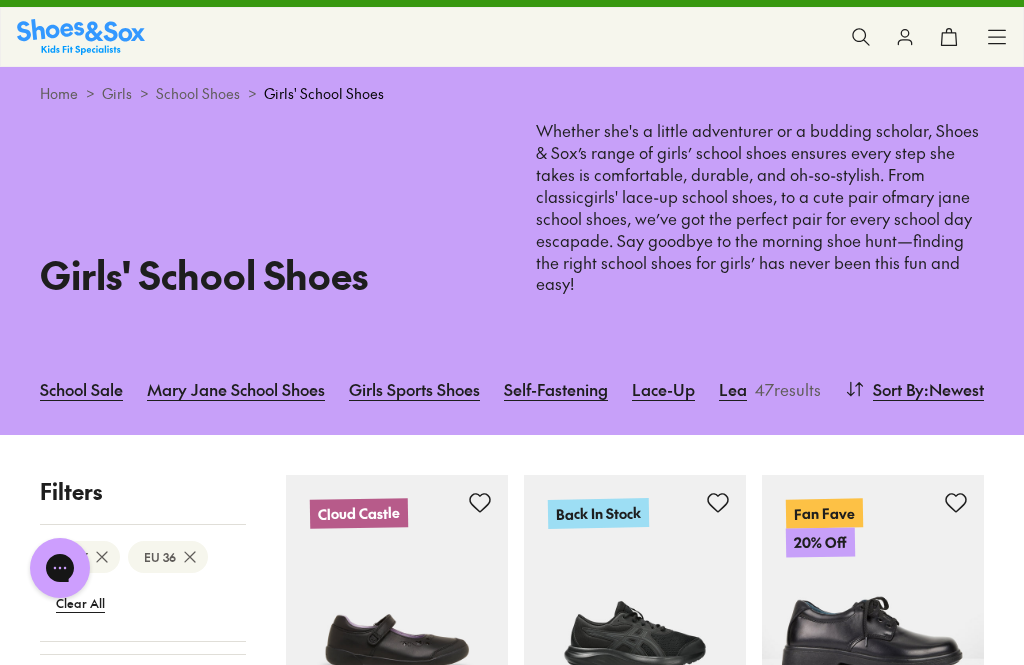 click on ":  Newest" at bounding box center [954, 389] 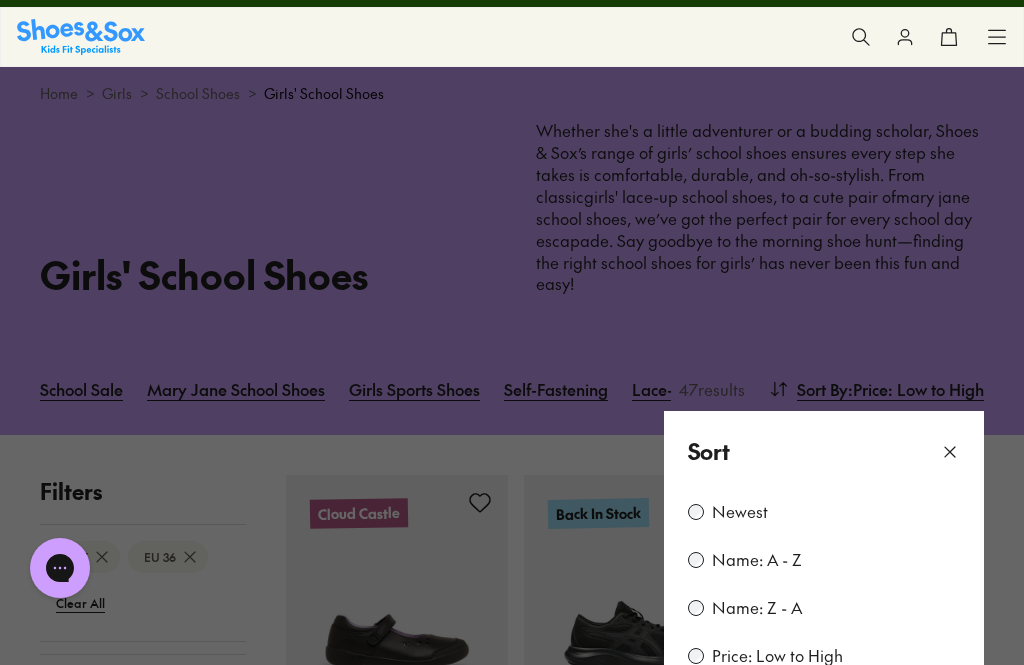 scroll, scrollTop: 285, scrollLeft: 0, axis: vertical 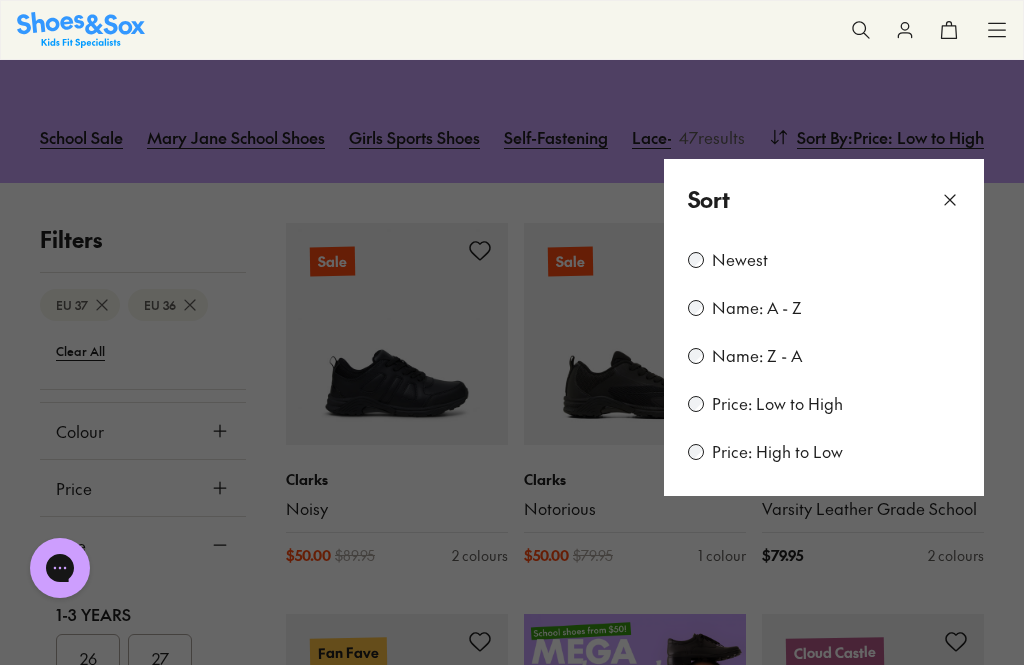 click at bounding box center (512, 332) 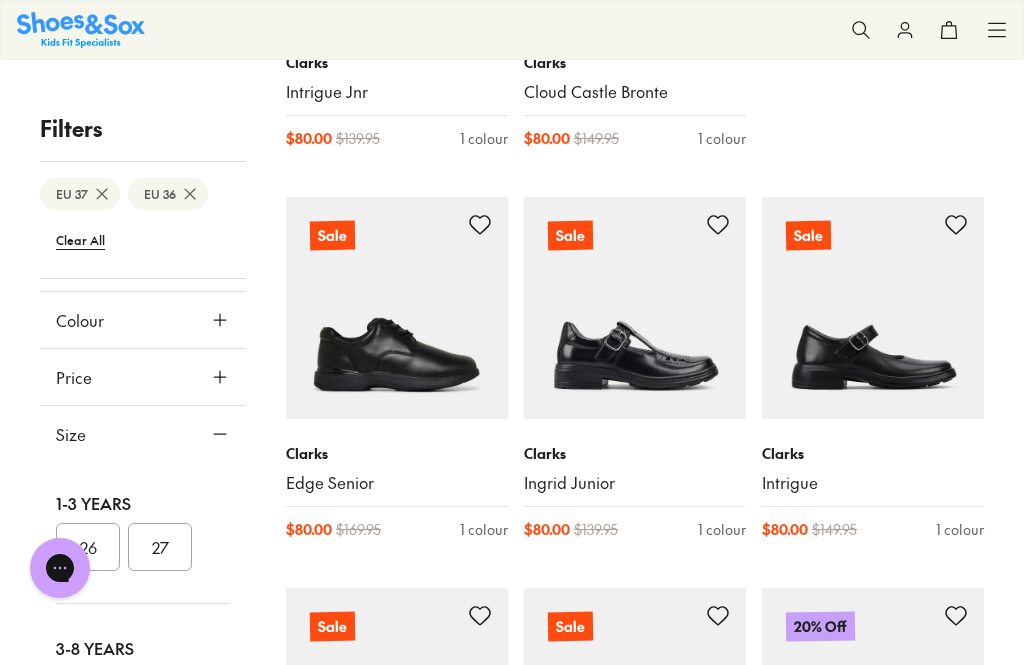 scroll, scrollTop: 2188, scrollLeft: 0, axis: vertical 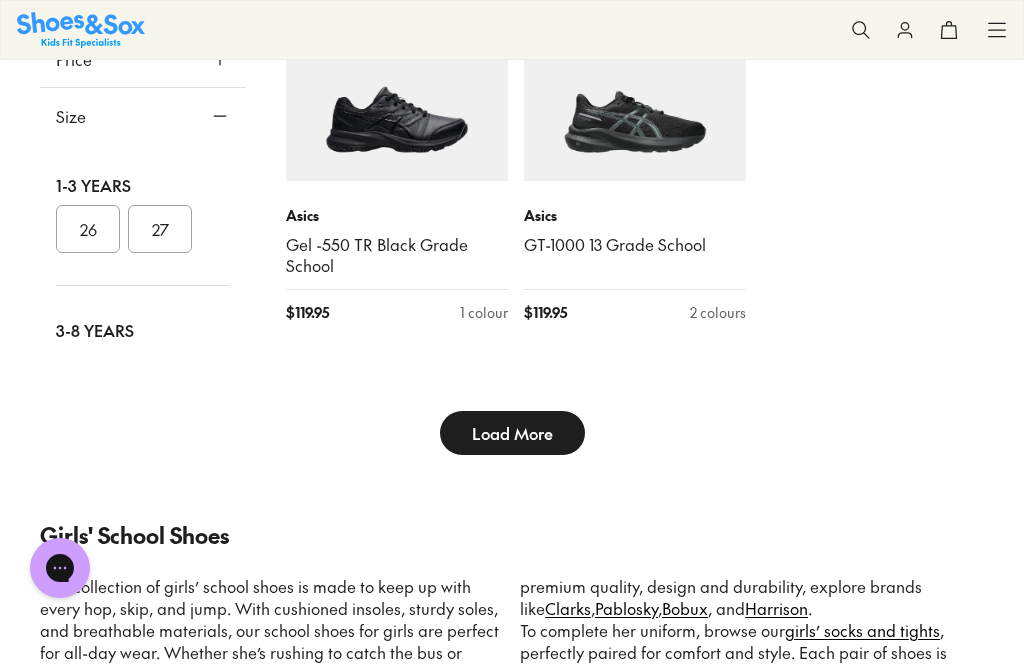 click on "Load More" at bounding box center [512, 433] 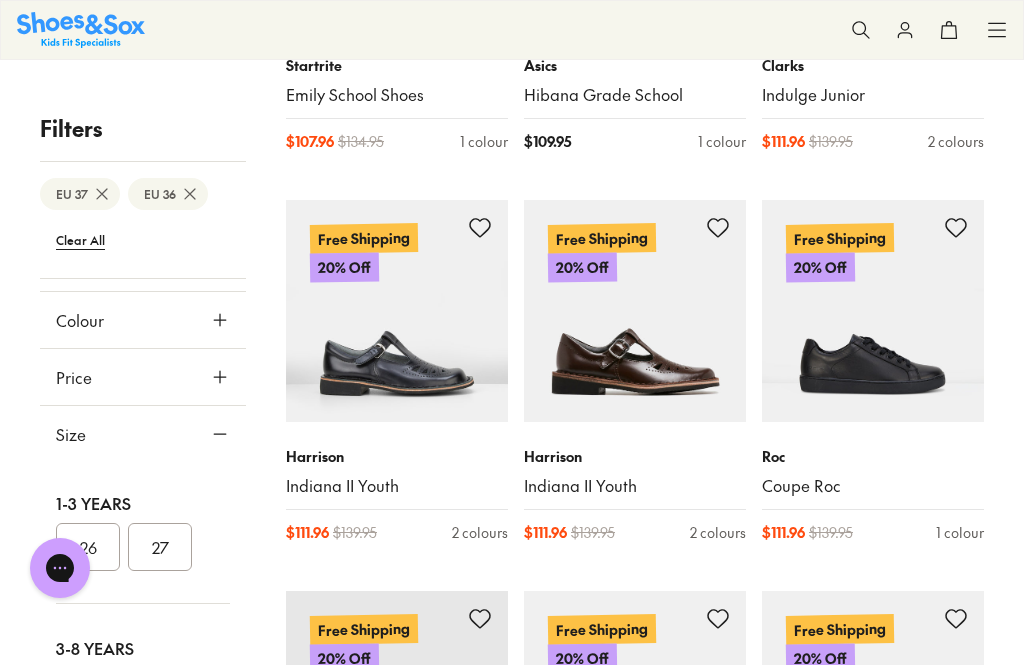 scroll, scrollTop: 0, scrollLeft: 0, axis: both 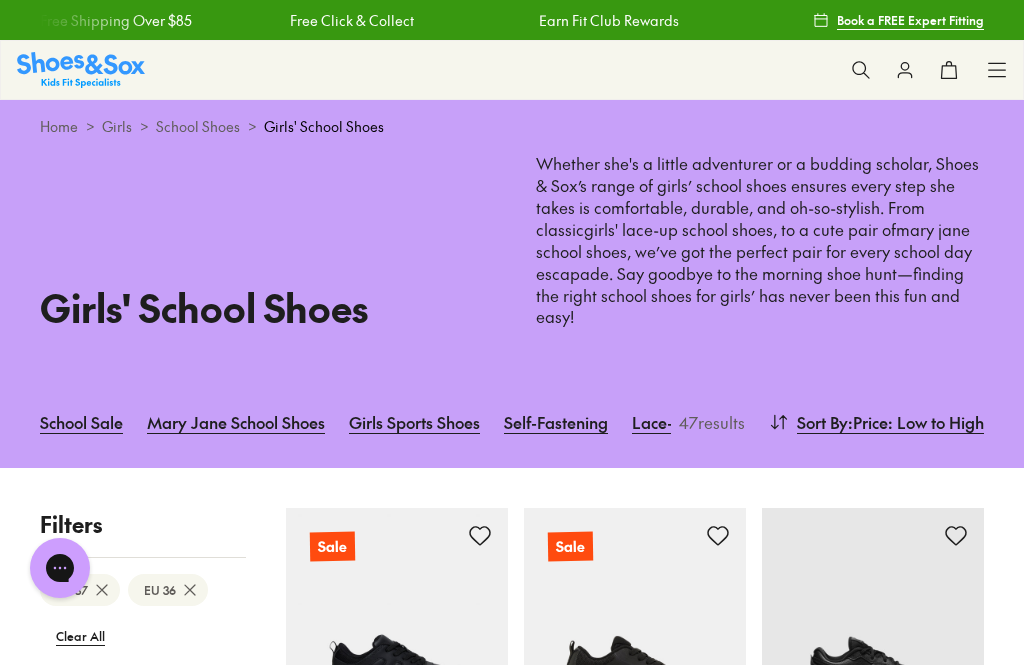 click on "Girls" at bounding box center [117, 126] 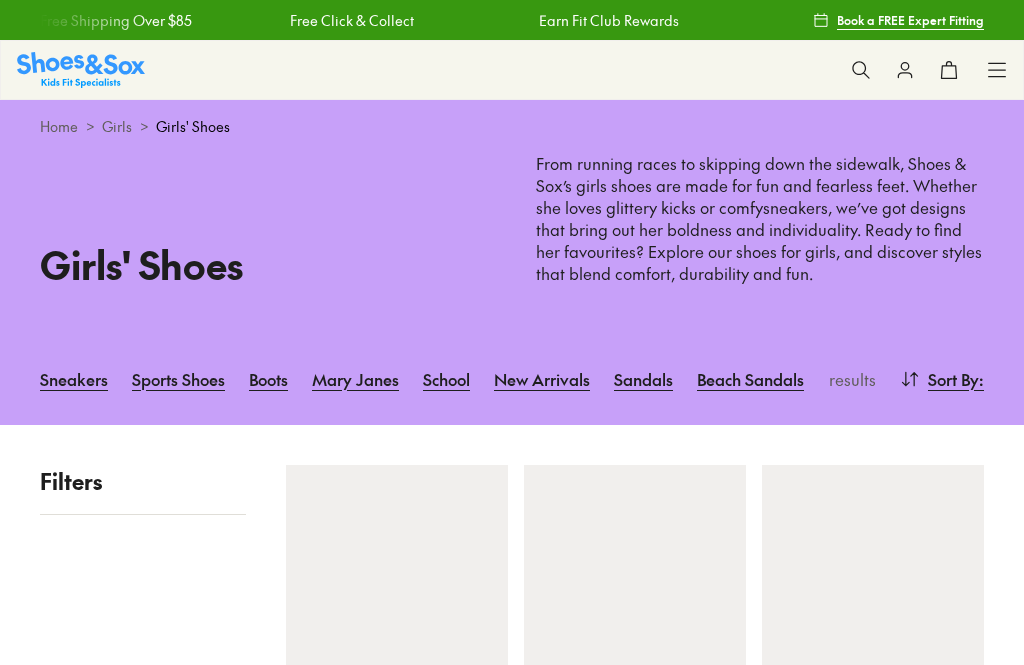 scroll, scrollTop: 0, scrollLeft: 0, axis: both 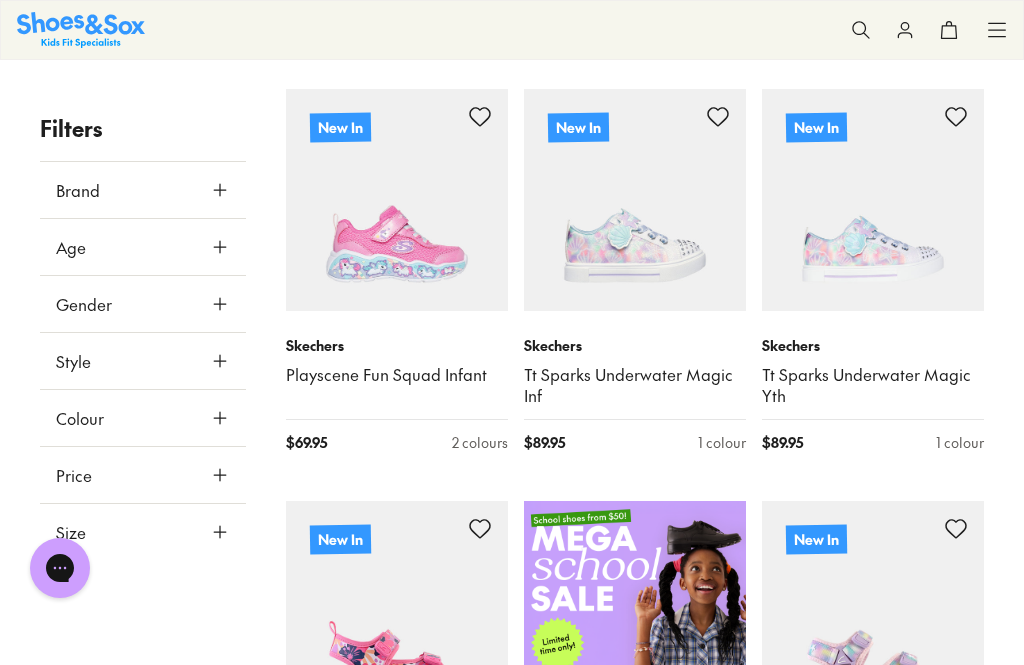 click on "Gender" at bounding box center (143, 304) 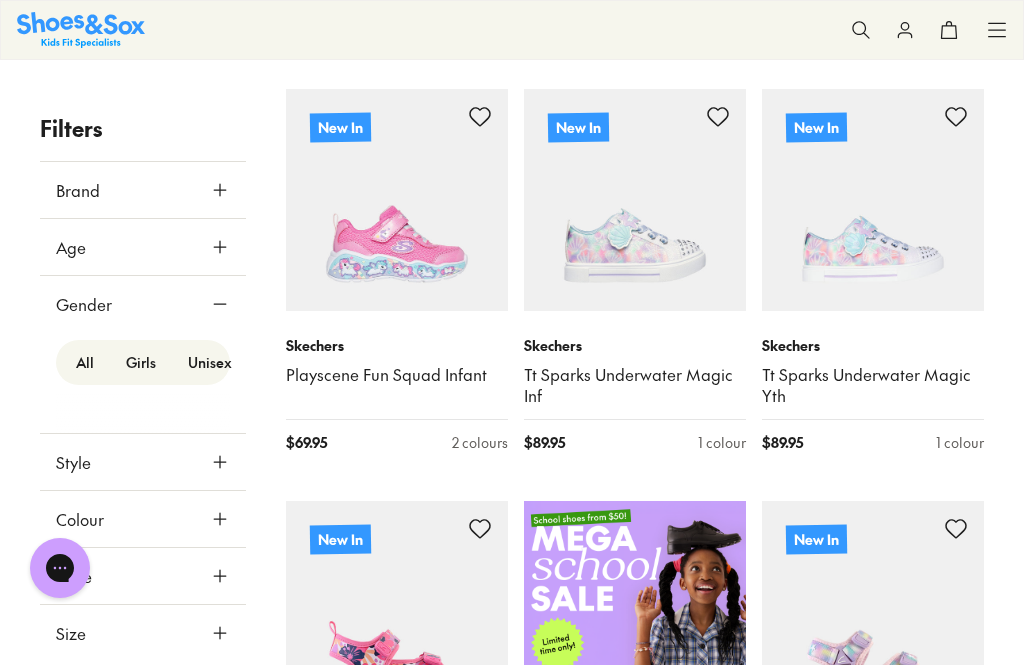 click on "Girls" at bounding box center (141, 362) 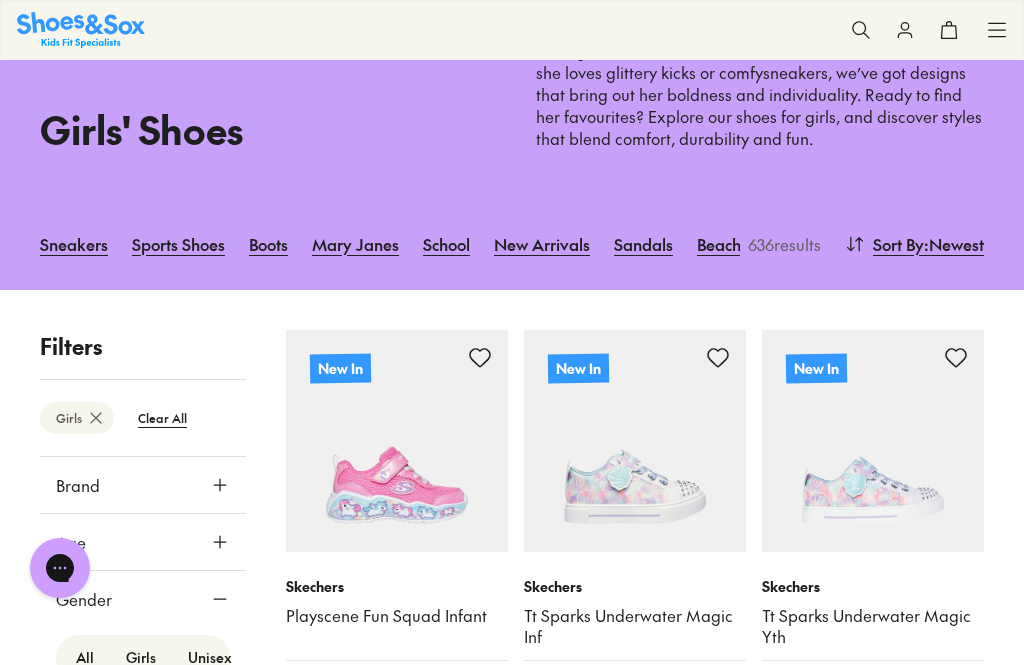 scroll, scrollTop: 431, scrollLeft: 0, axis: vertical 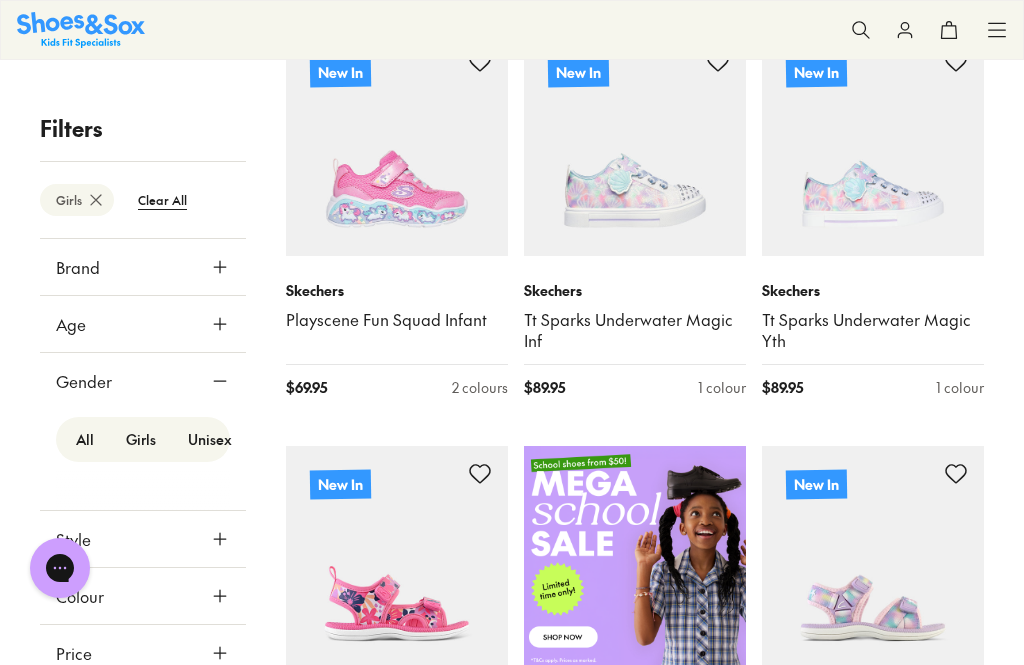 click on "Age" at bounding box center (143, 324) 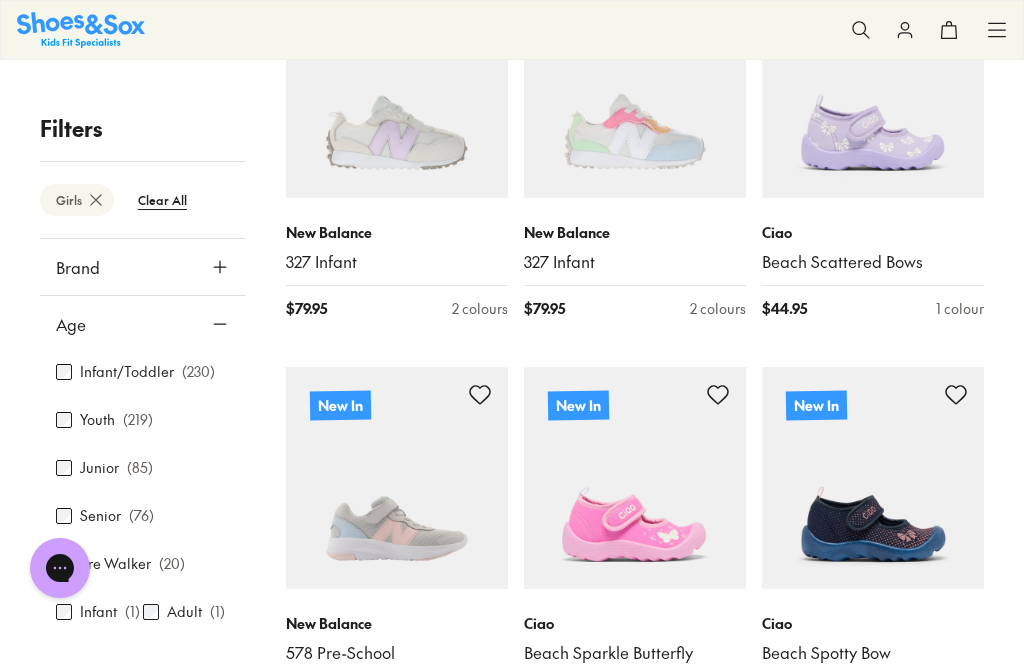 scroll, scrollTop: 1681, scrollLeft: 0, axis: vertical 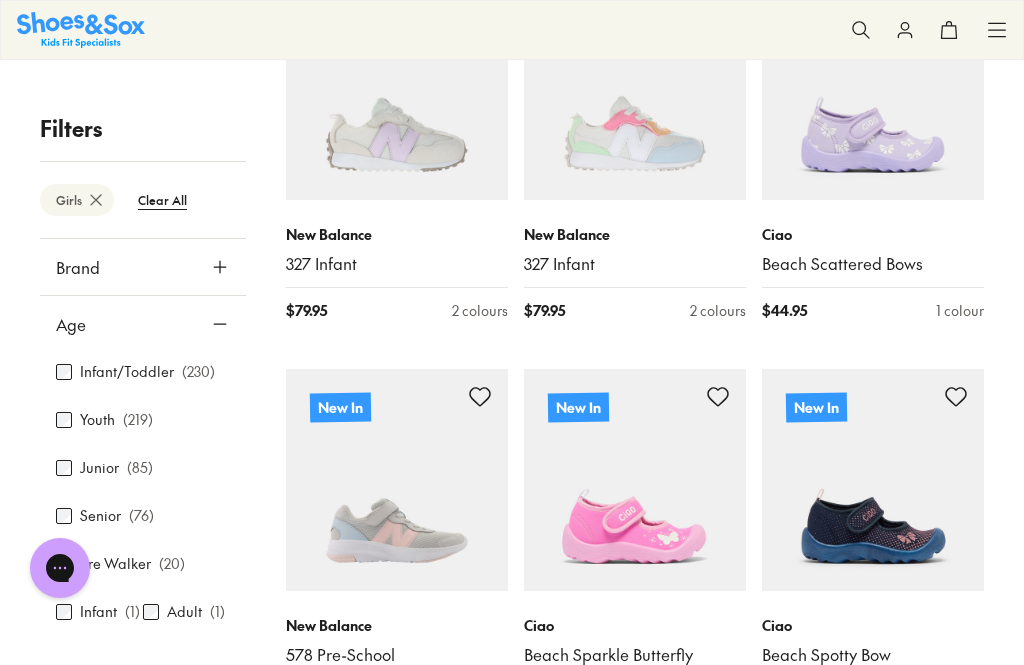 click on "Age" at bounding box center [143, 324] 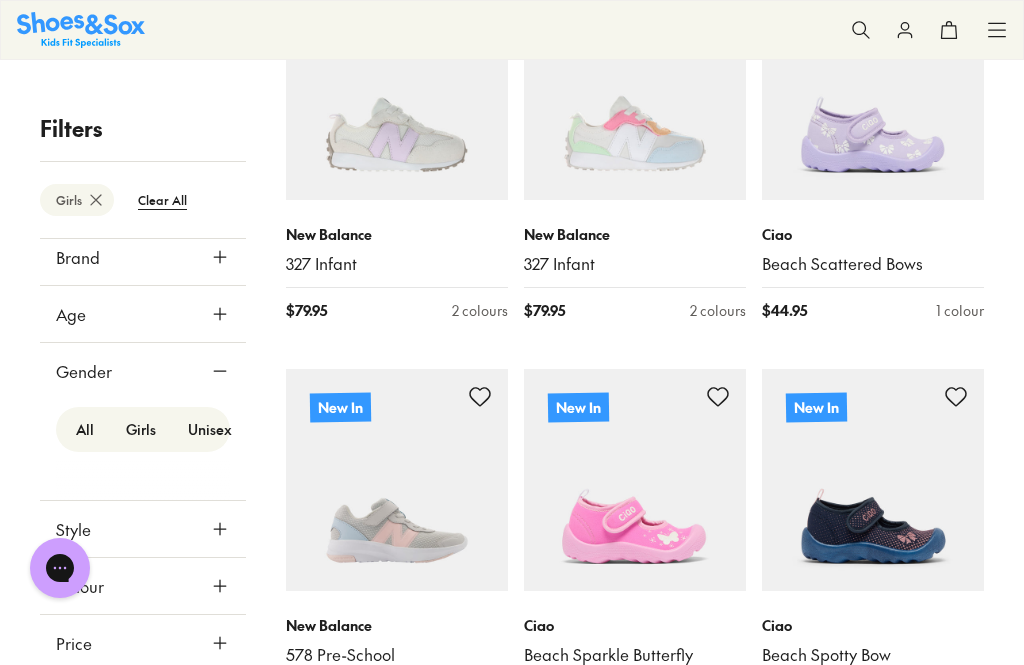 scroll, scrollTop: 9, scrollLeft: 0, axis: vertical 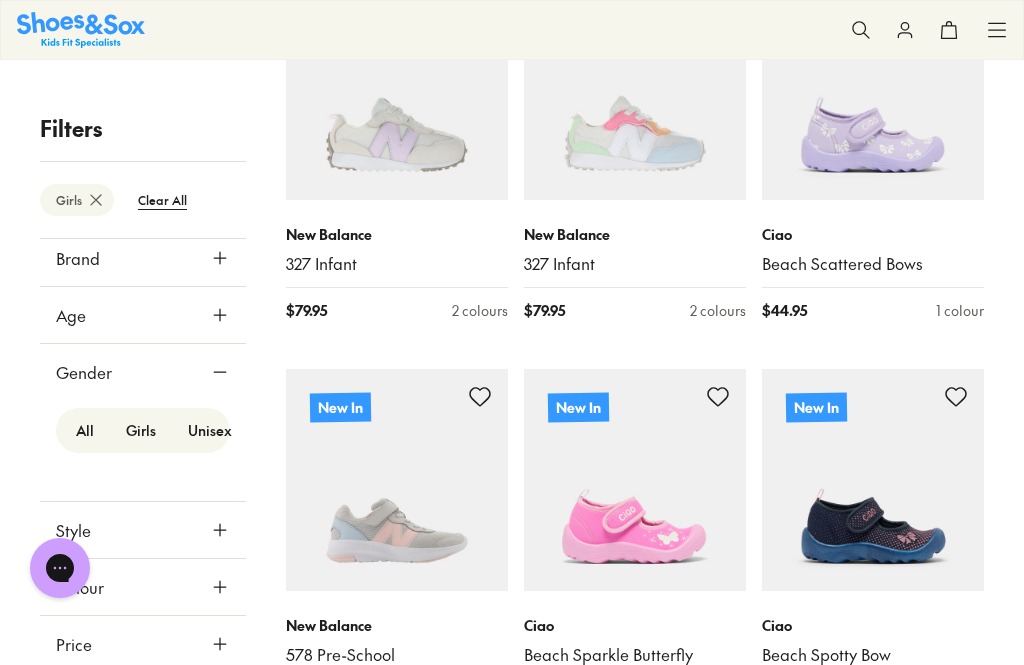 click on "Size" at bounding box center [71, 701] 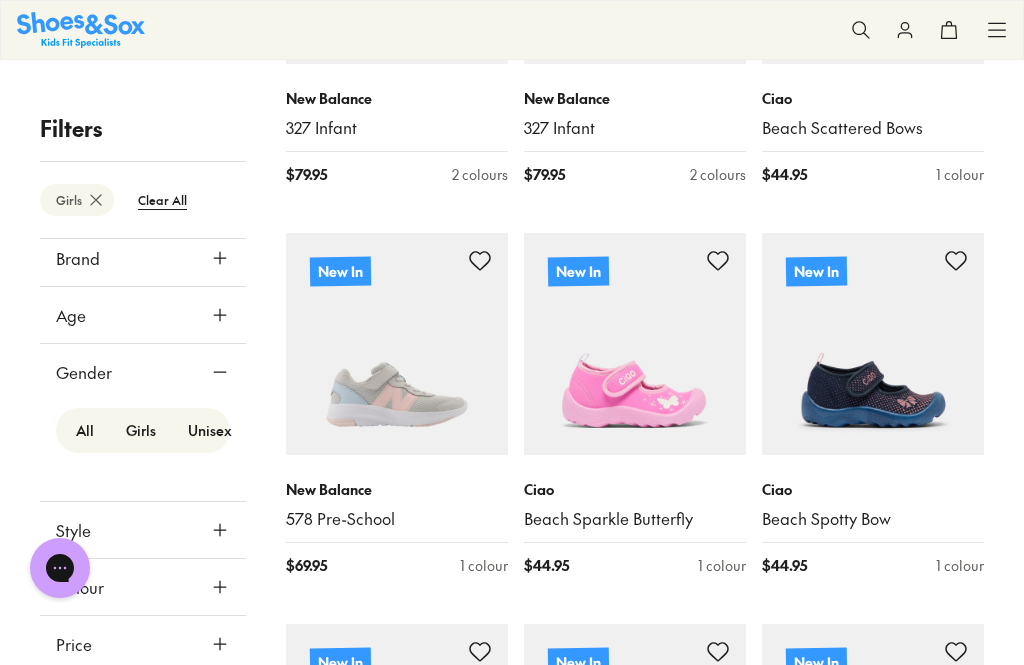 scroll, scrollTop: 1868, scrollLeft: 0, axis: vertical 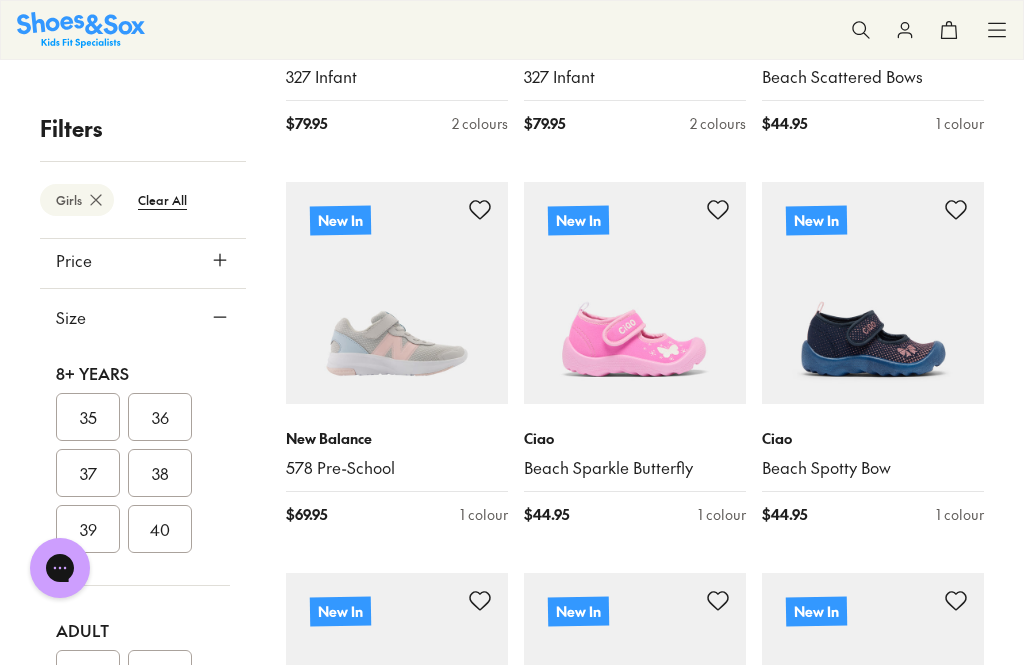 click on "37" at bounding box center [88, 473] 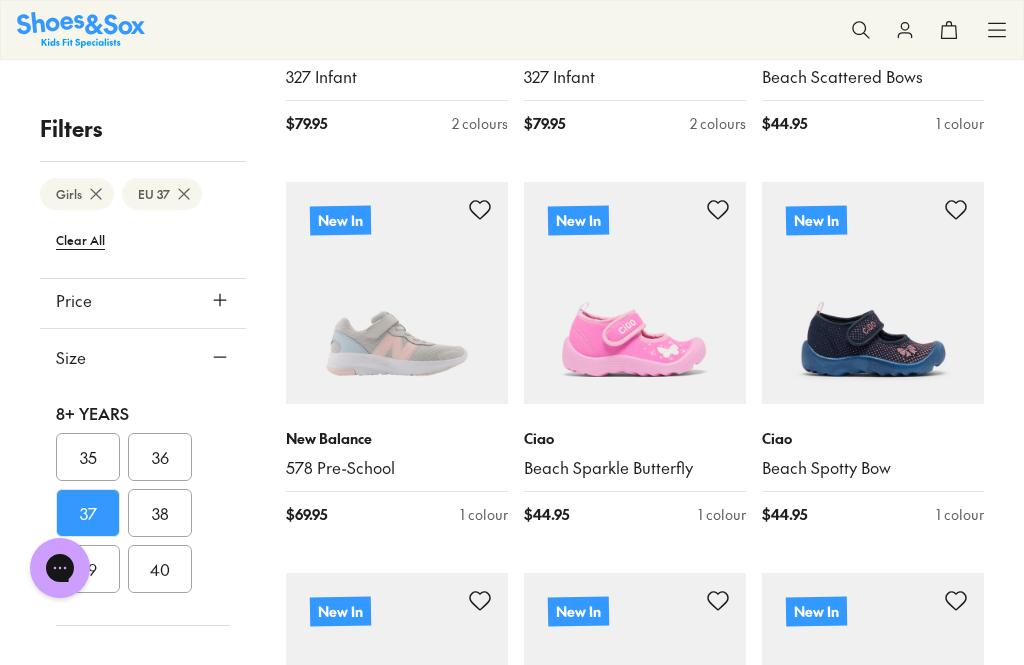 scroll, scrollTop: 135, scrollLeft: 0, axis: vertical 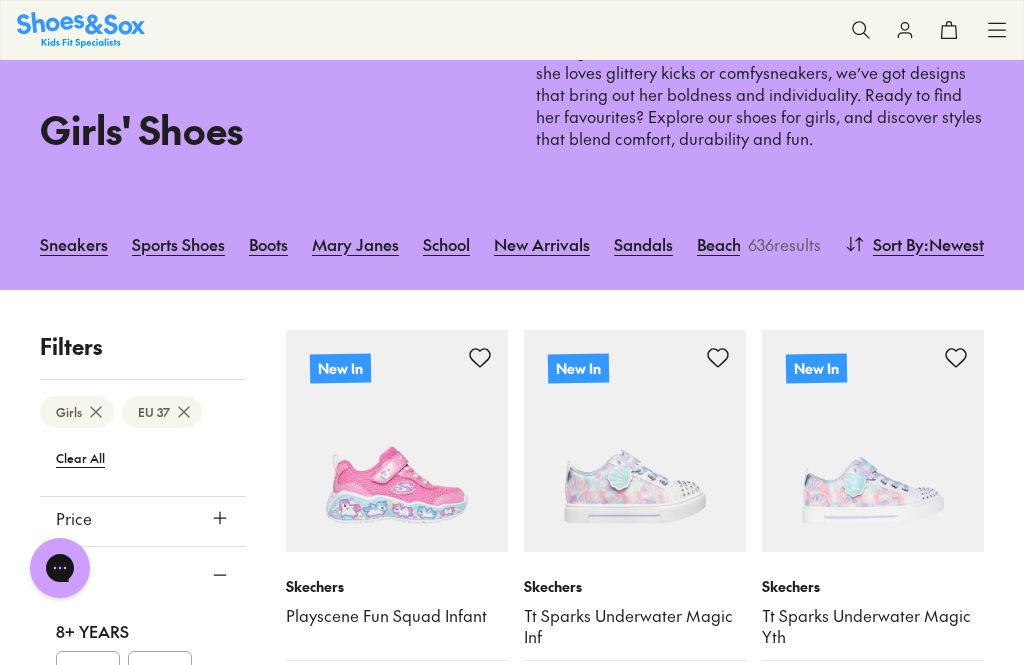 click on "Girls   EU 37   Clear All" at bounding box center [143, 437] 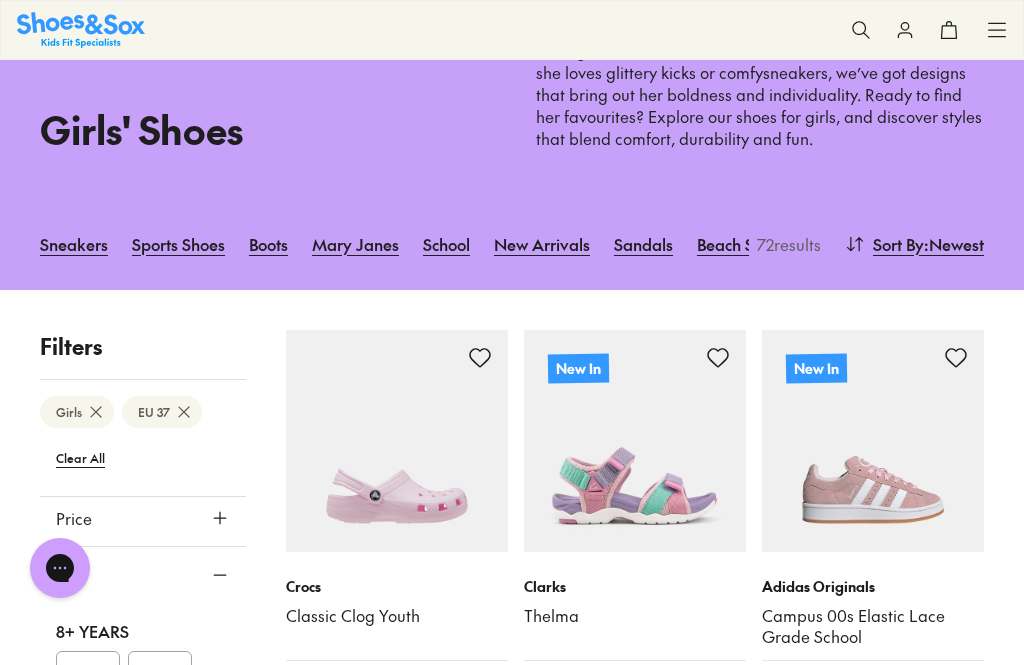 click on "36" at bounding box center (160, 675) 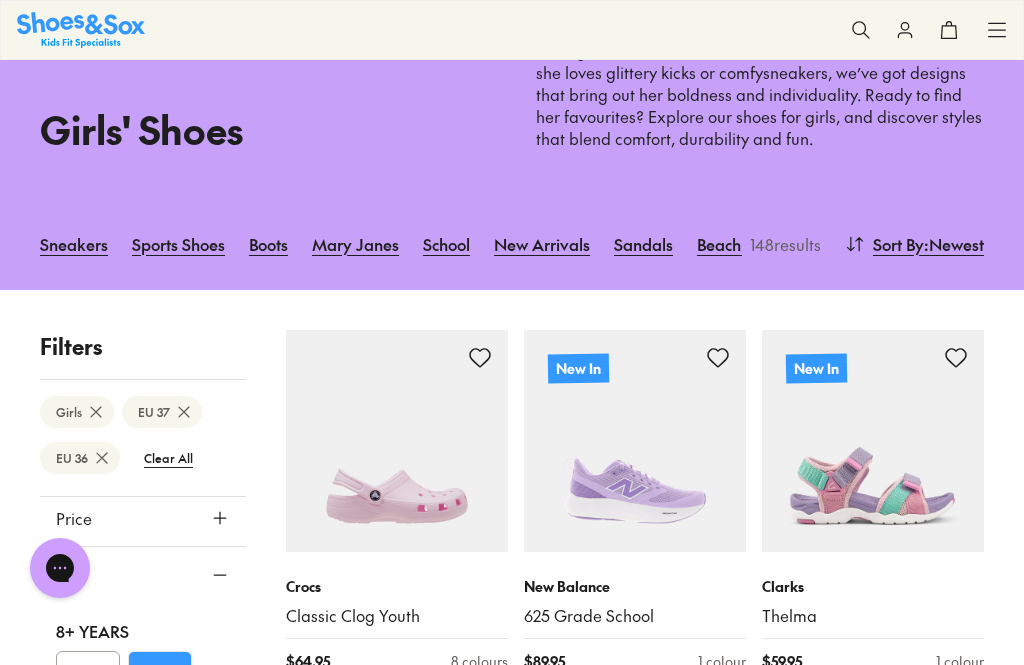click on "Sort By :  Newest" at bounding box center (914, 244) 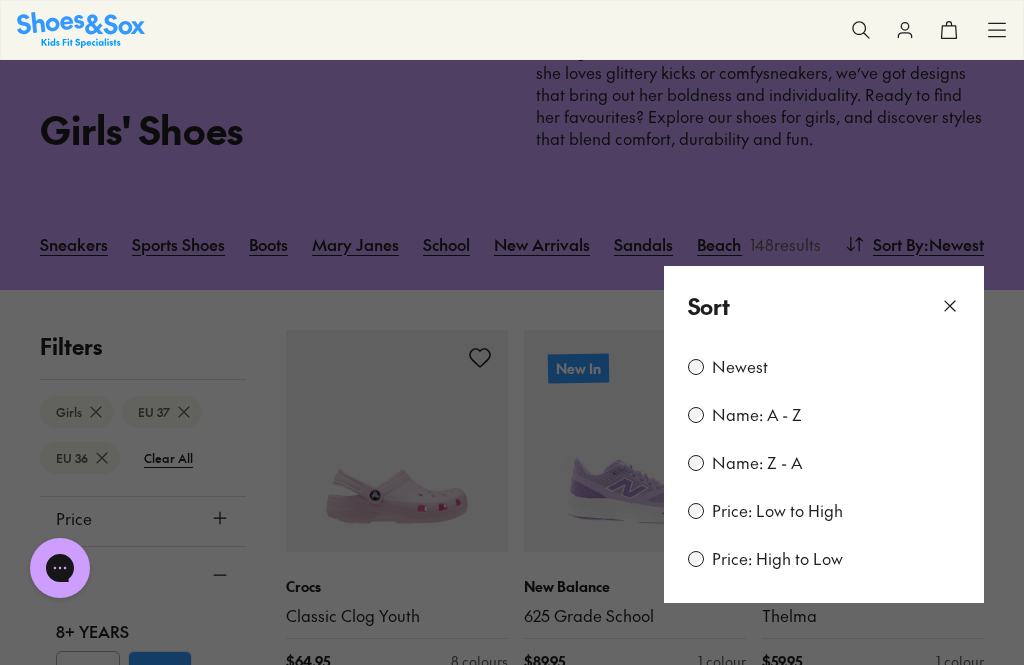 click on "Price: Low to High" at bounding box center [777, 511] 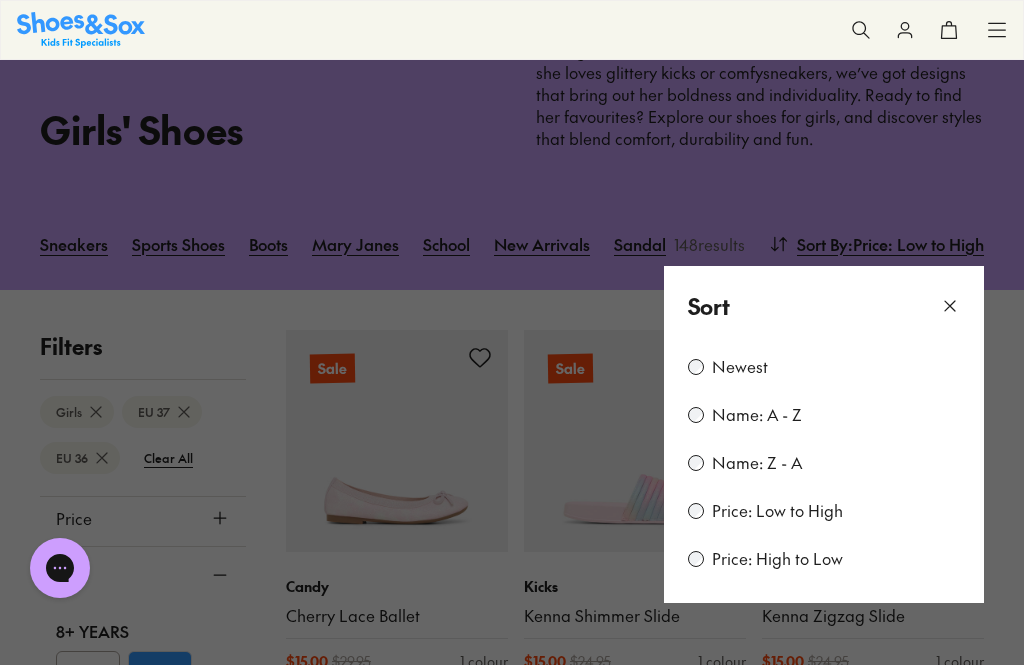 click 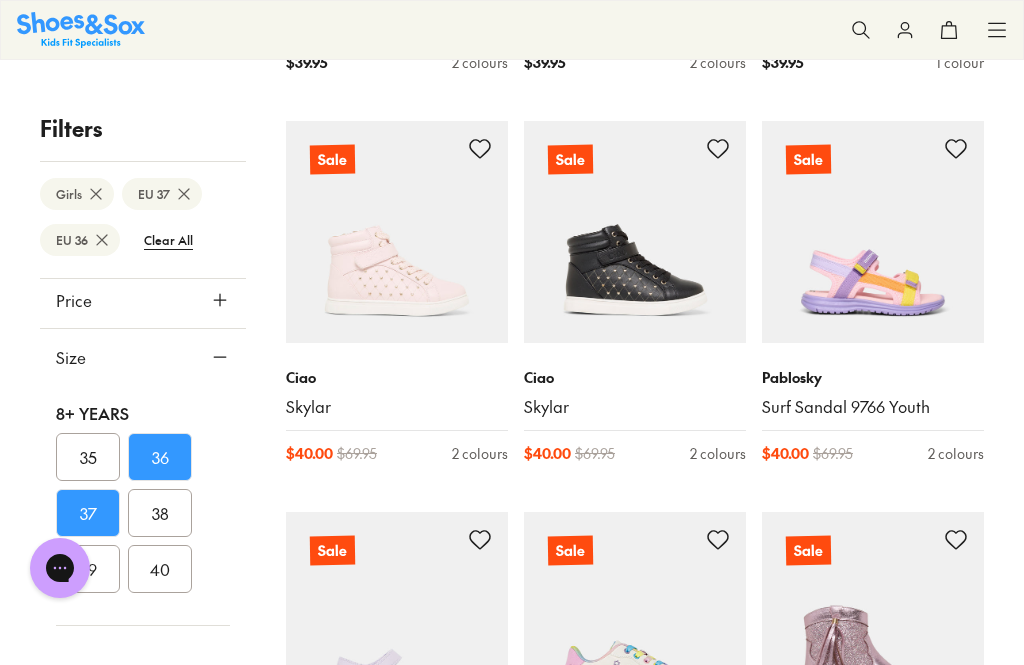scroll, scrollTop: 3479, scrollLeft: 0, axis: vertical 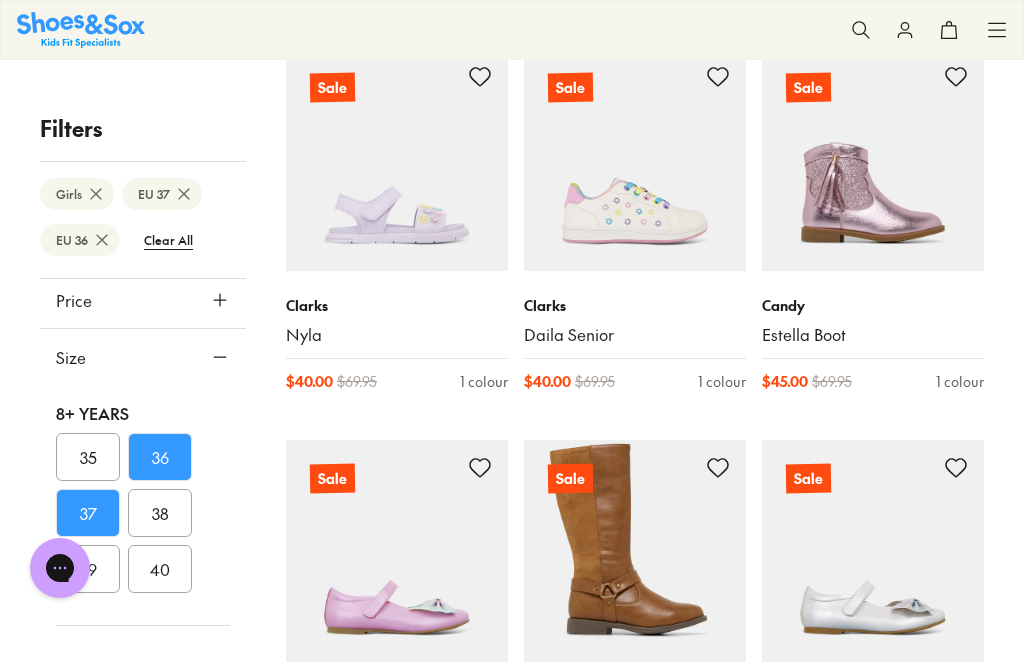 click on "Daila Senior" at bounding box center [635, 335] 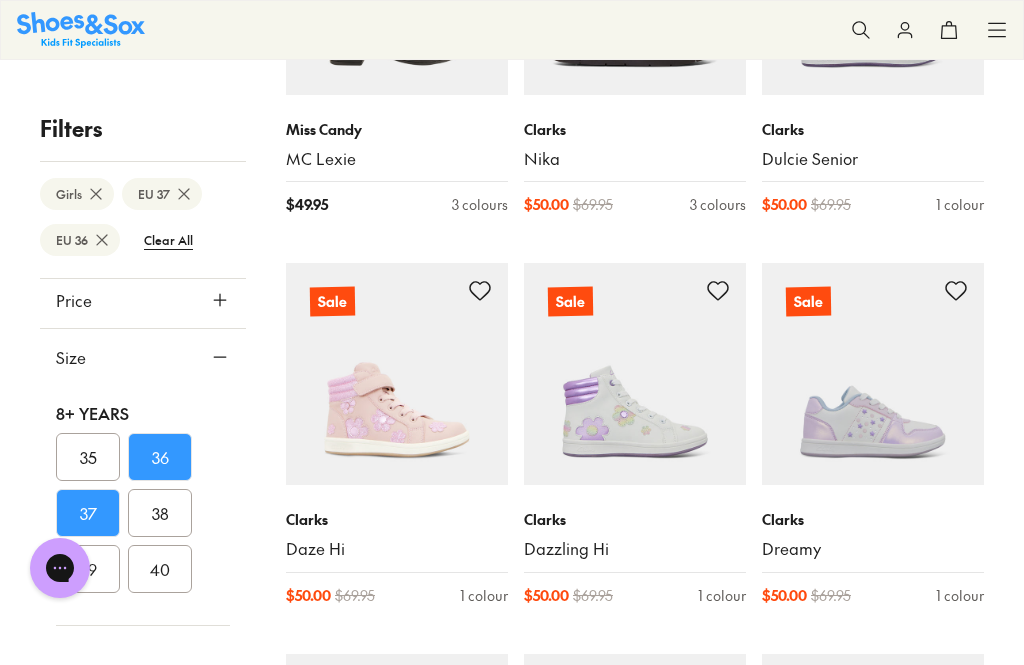 scroll, scrollTop: 5692, scrollLeft: 0, axis: vertical 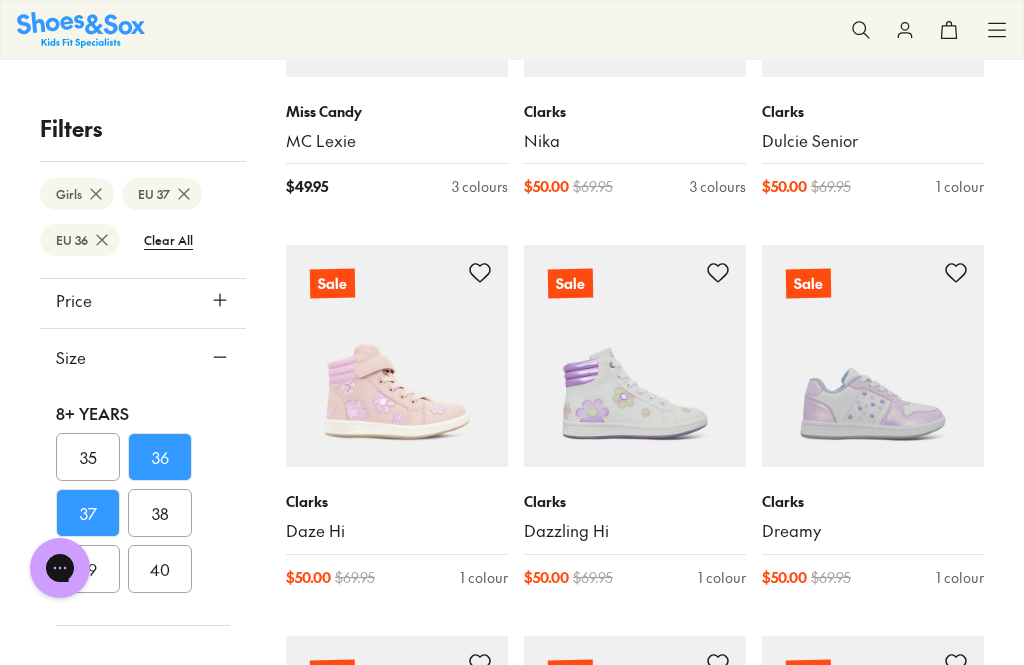 click at bounding box center [397, 356] 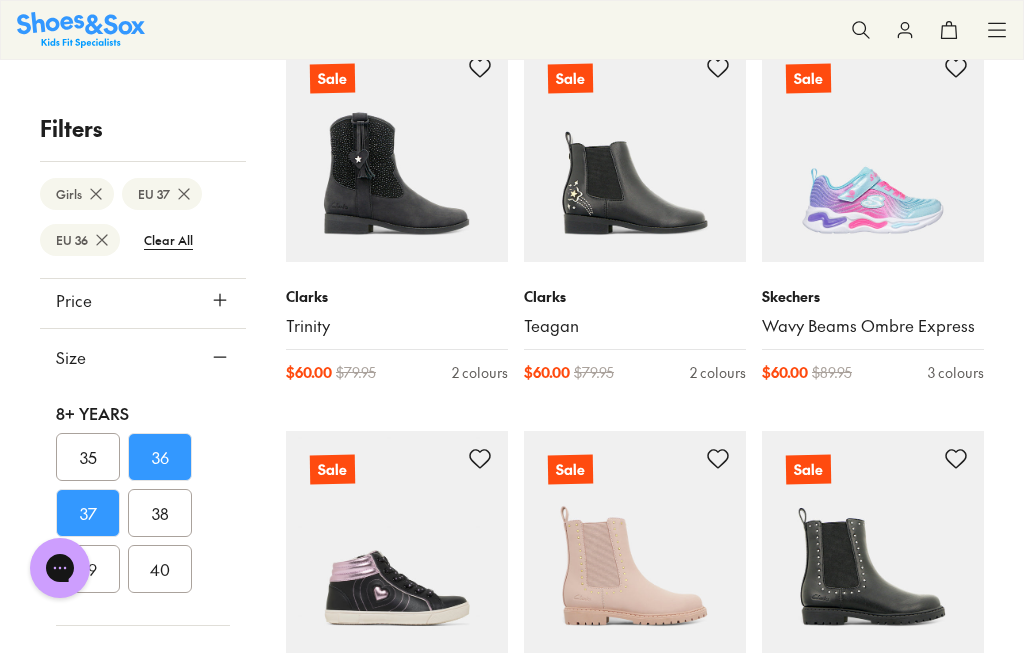scroll, scrollTop: 8028, scrollLeft: 0, axis: vertical 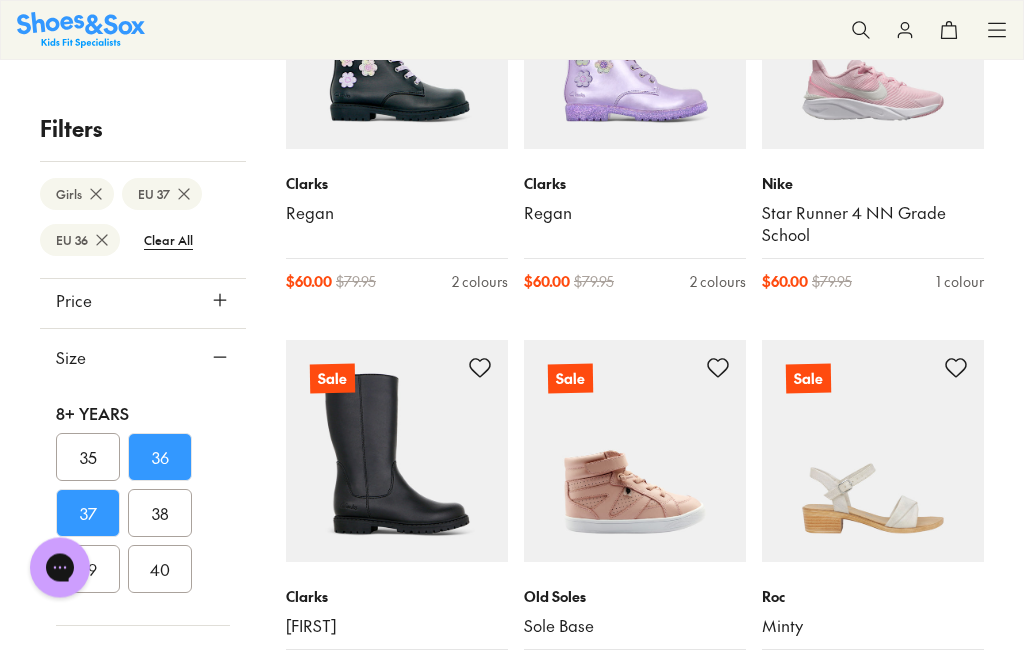 click at bounding box center (635, 452) 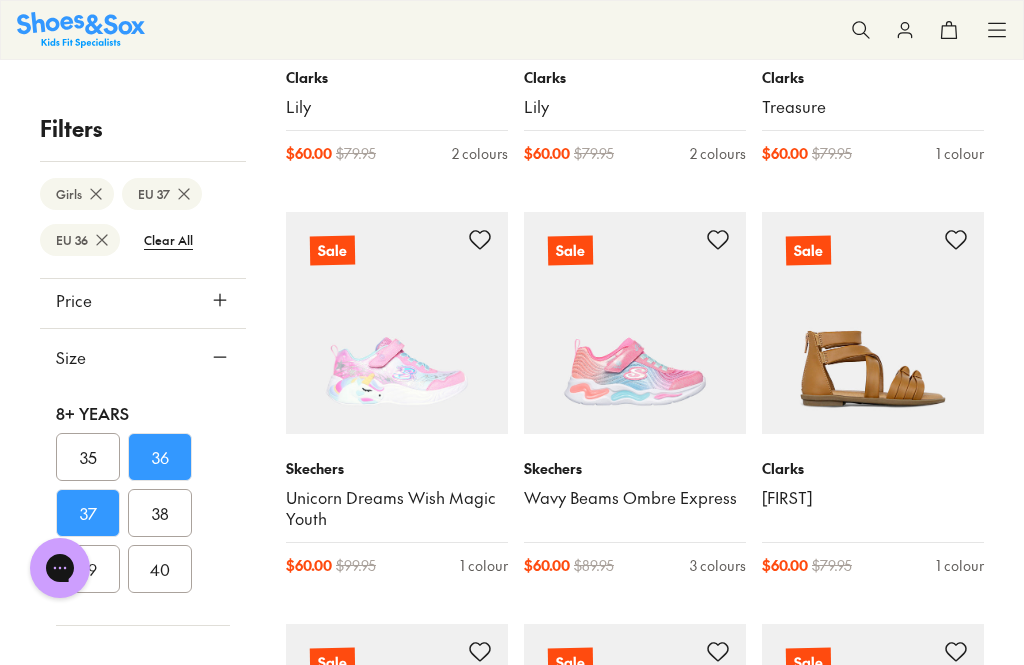 scroll, scrollTop: 9681, scrollLeft: 0, axis: vertical 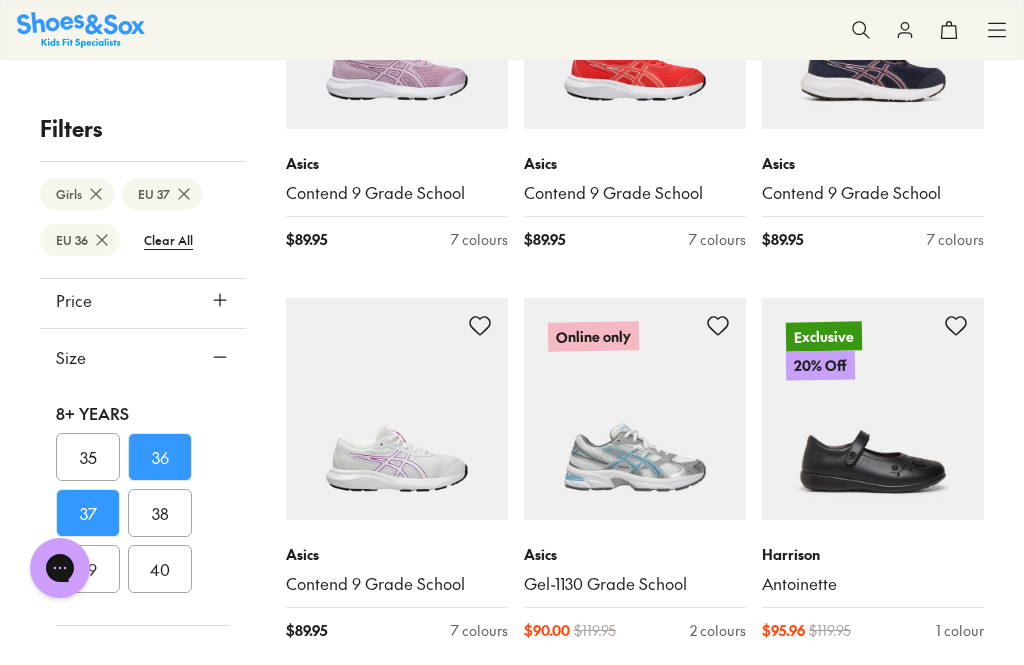 click on "Gel-1130 Grade School" at bounding box center (635, 584) 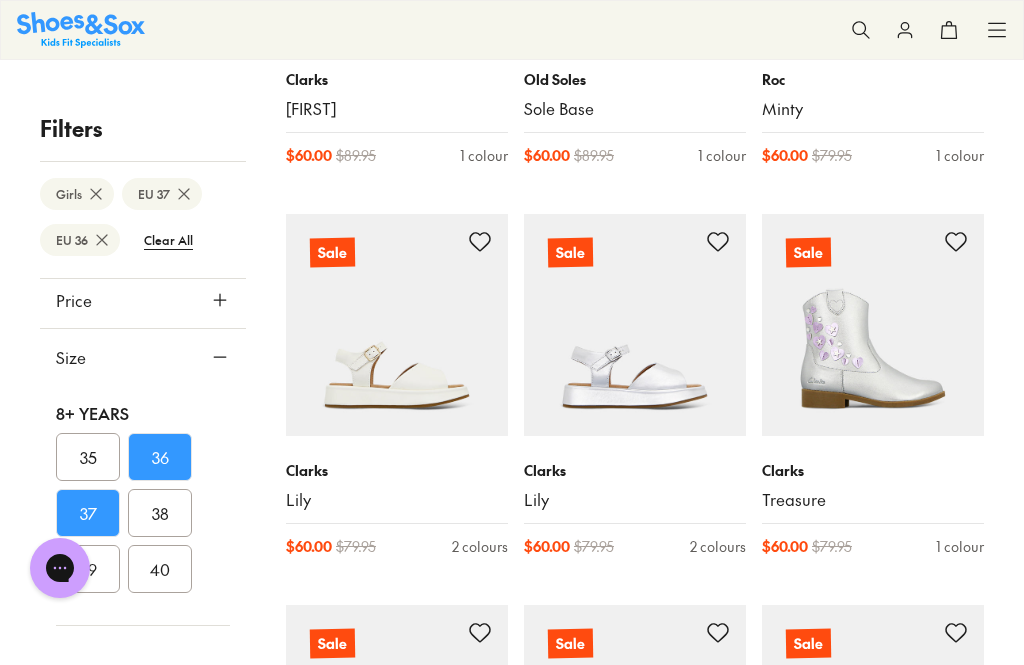 scroll, scrollTop: 8371, scrollLeft: 0, axis: vertical 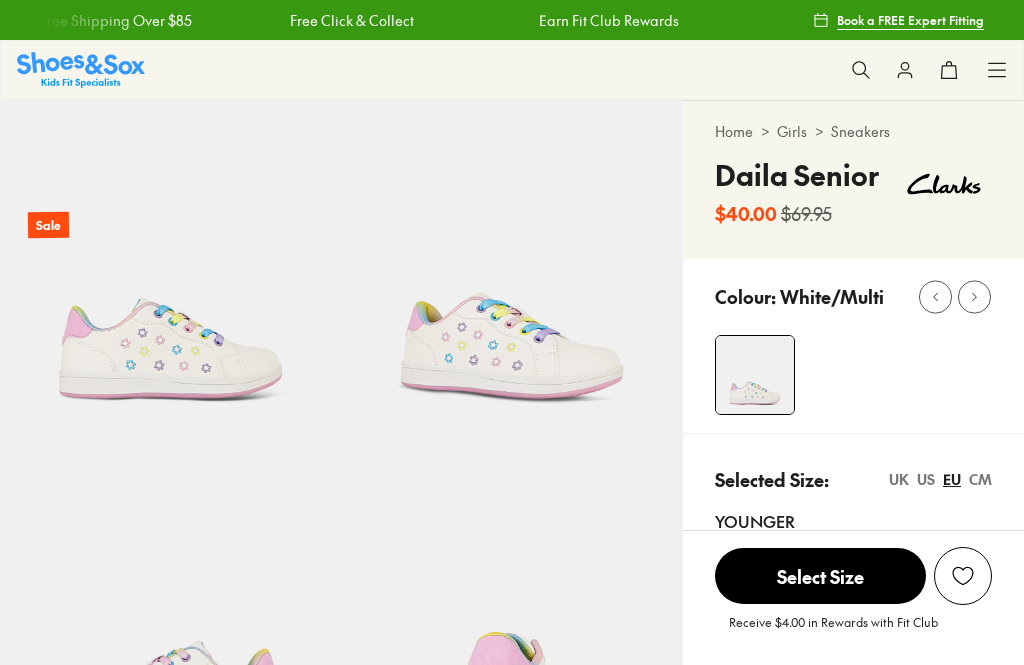click 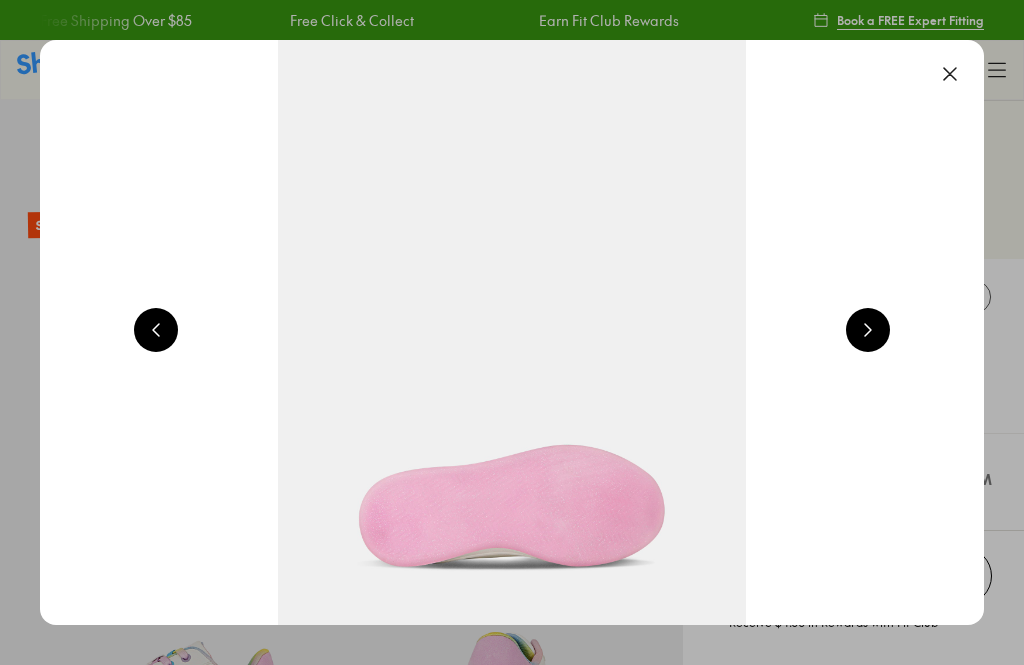 scroll, scrollTop: 222, scrollLeft: 0, axis: vertical 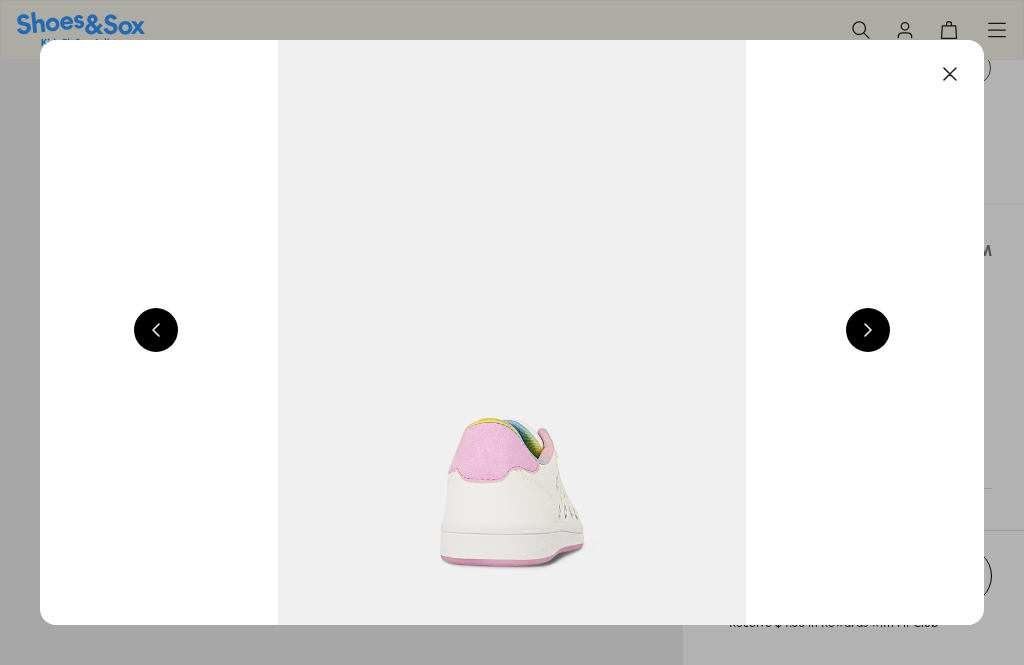 select on "*" 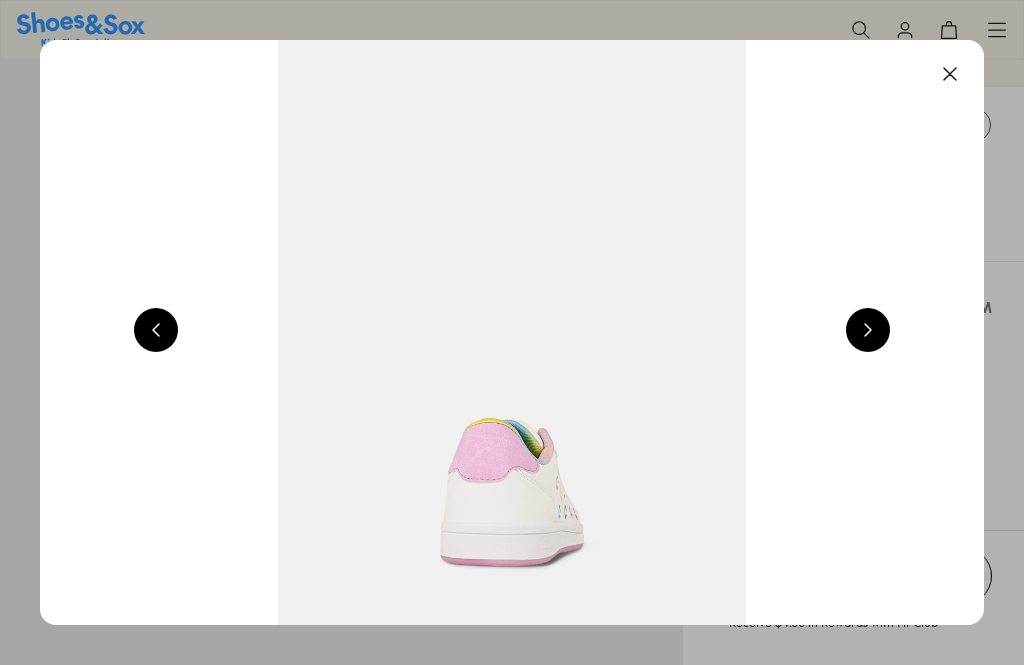 click at bounding box center [868, 330] 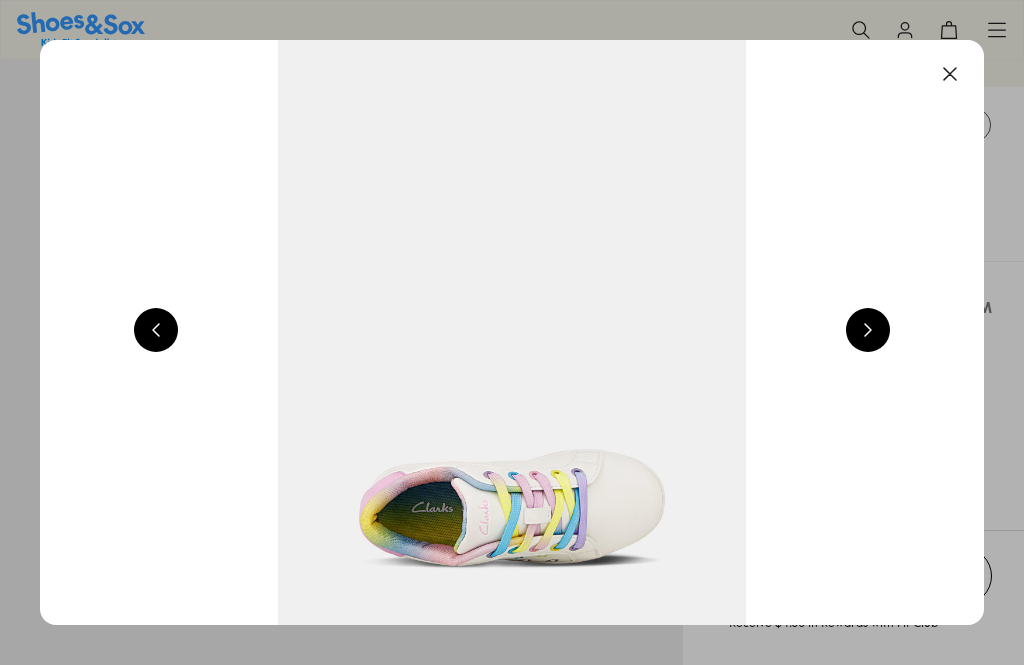 click at bounding box center [868, 330] 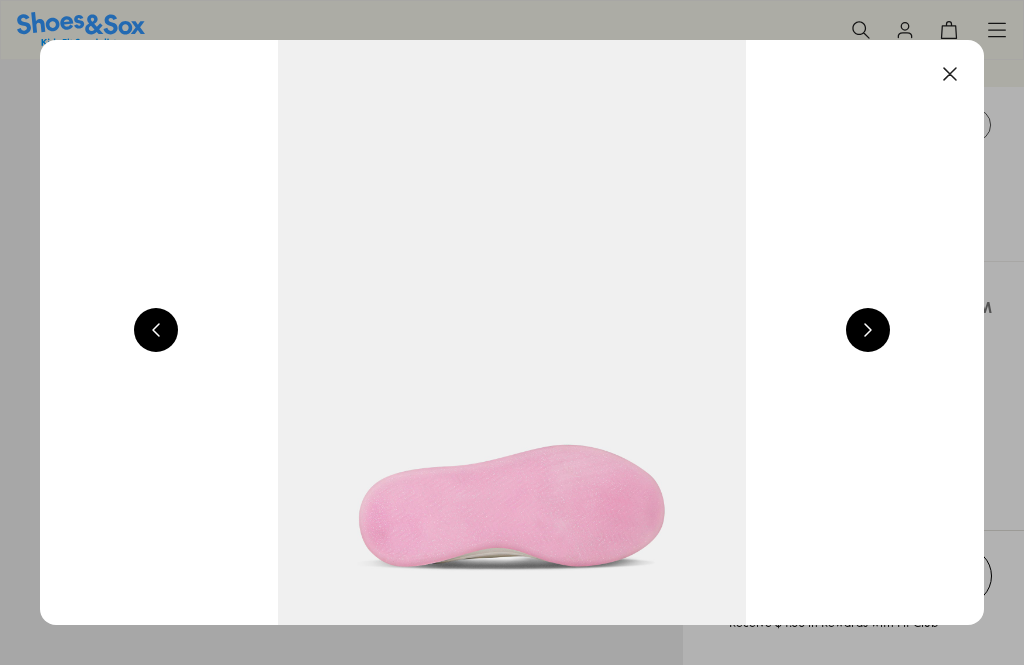 click at bounding box center [950, 74] 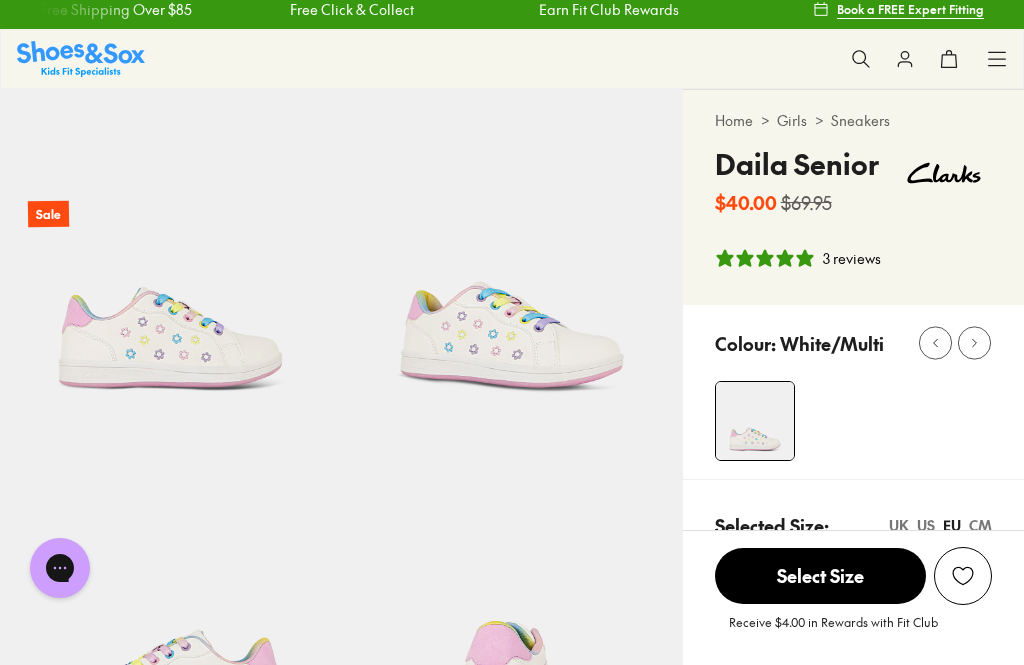 scroll, scrollTop: 0, scrollLeft: 0, axis: both 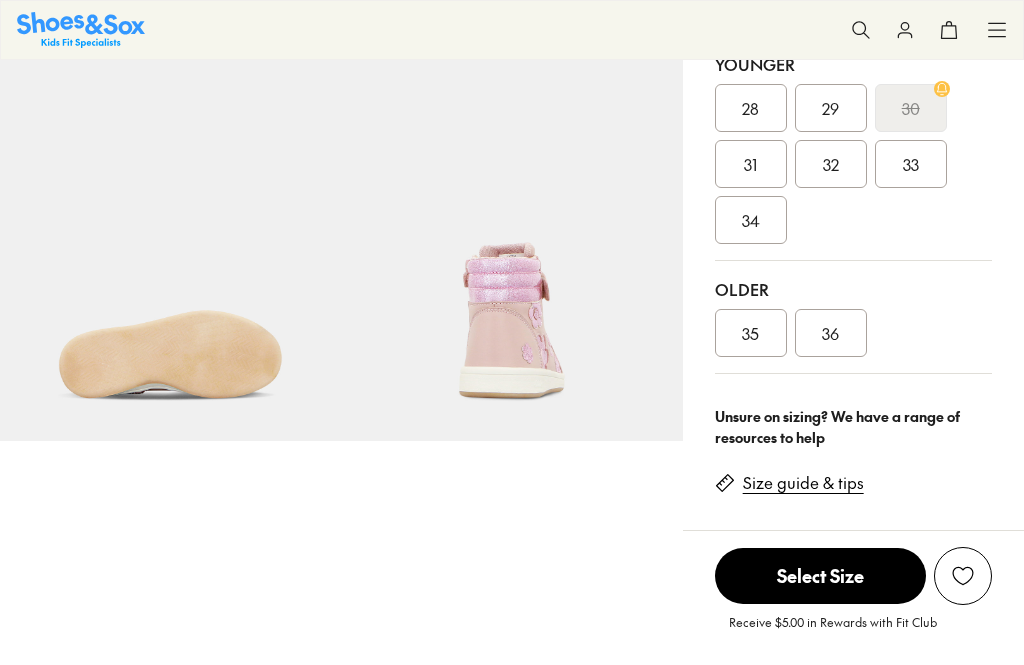 click on "36" at bounding box center [831, 333] 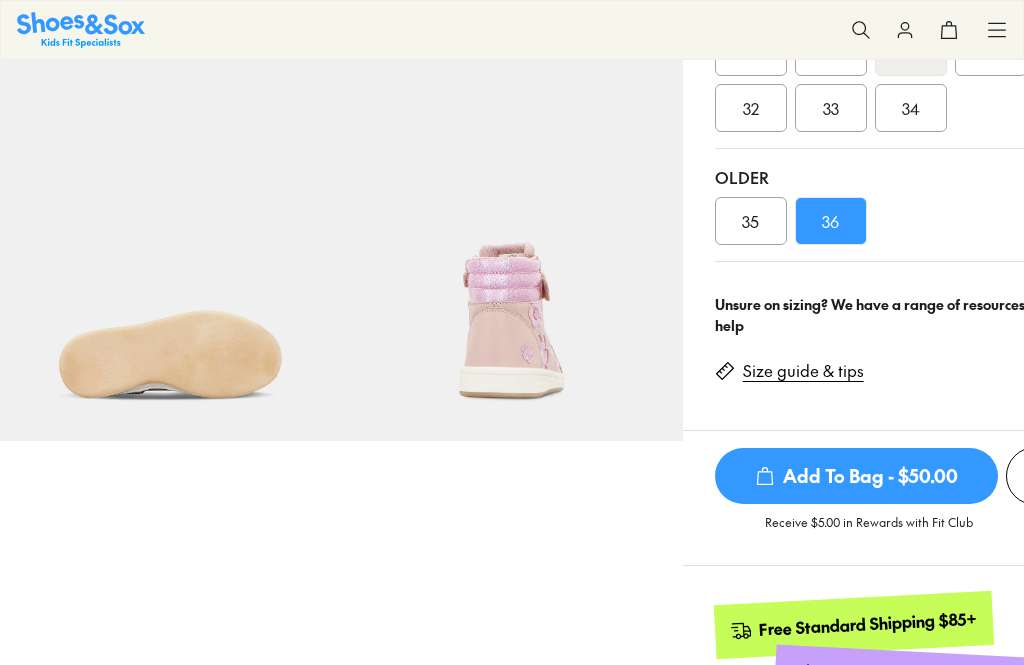 select on "*" 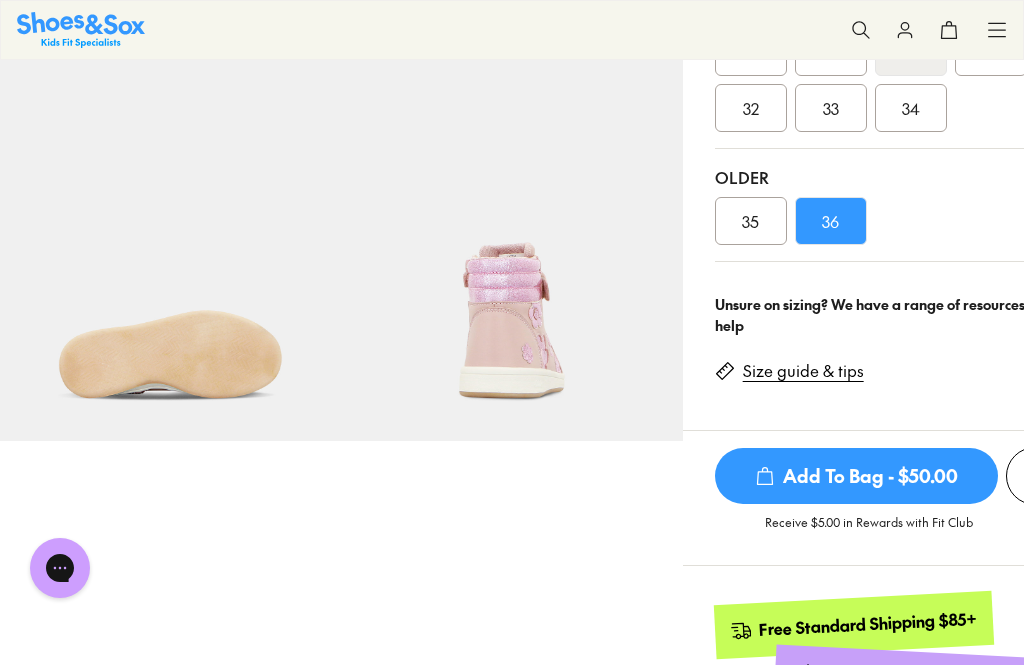 scroll, scrollTop: 0, scrollLeft: 0, axis: both 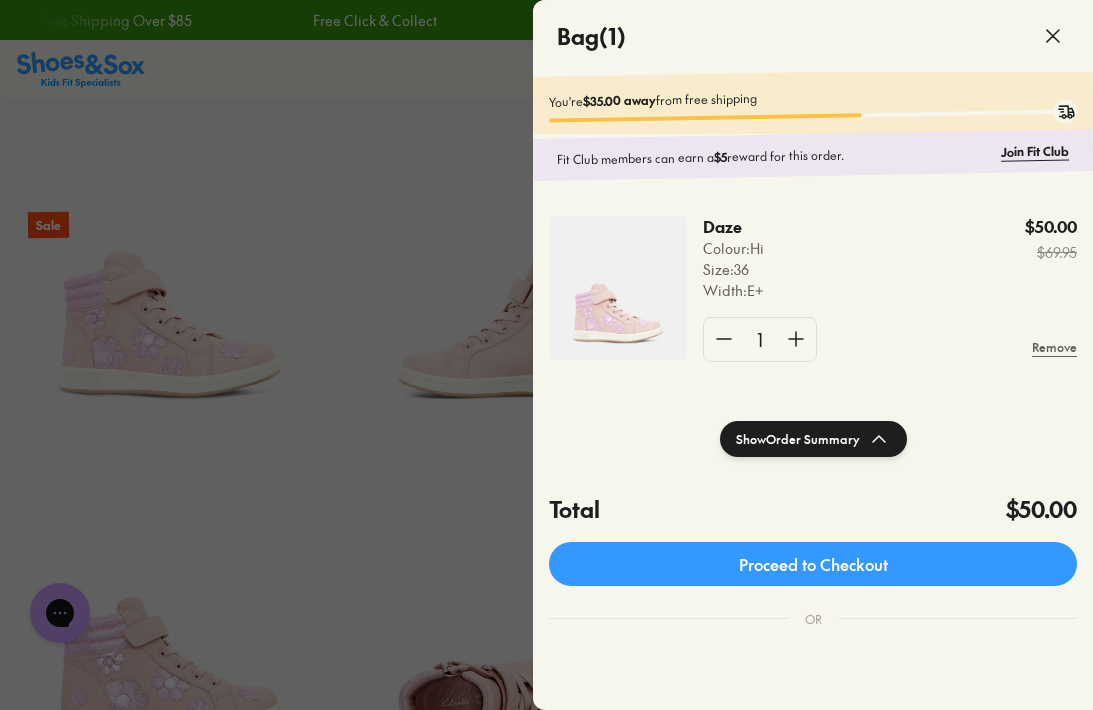 click 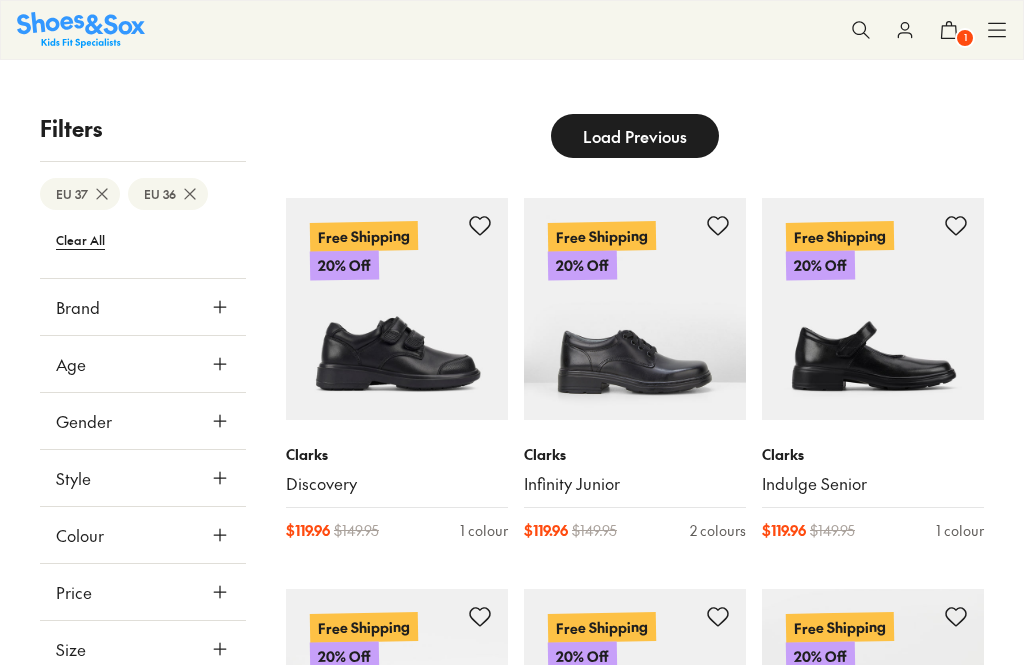 scroll, scrollTop: 410, scrollLeft: 0, axis: vertical 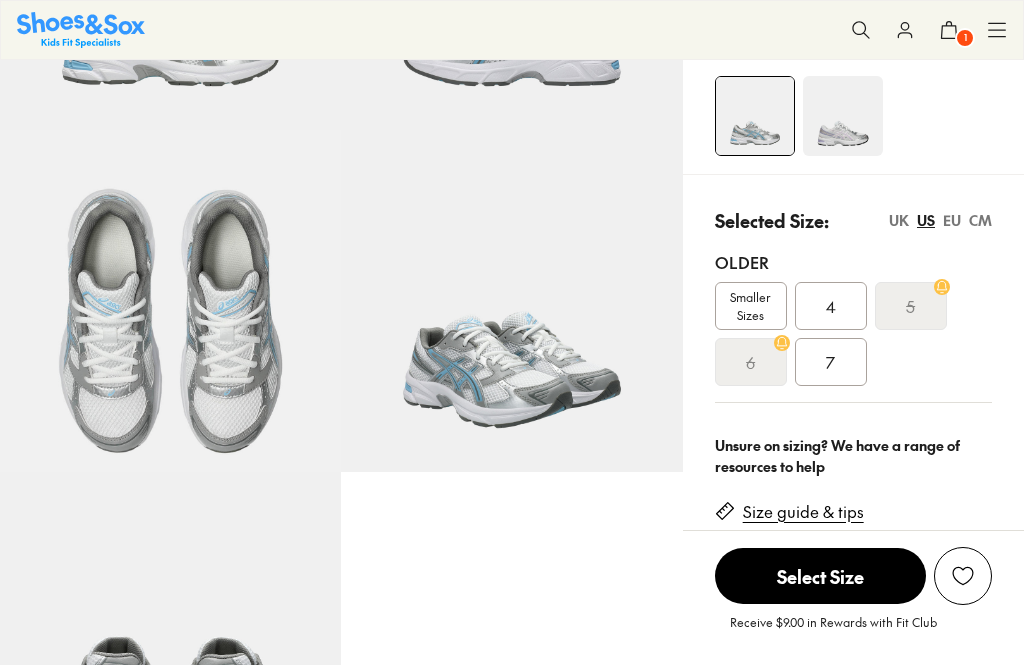 select on "*" 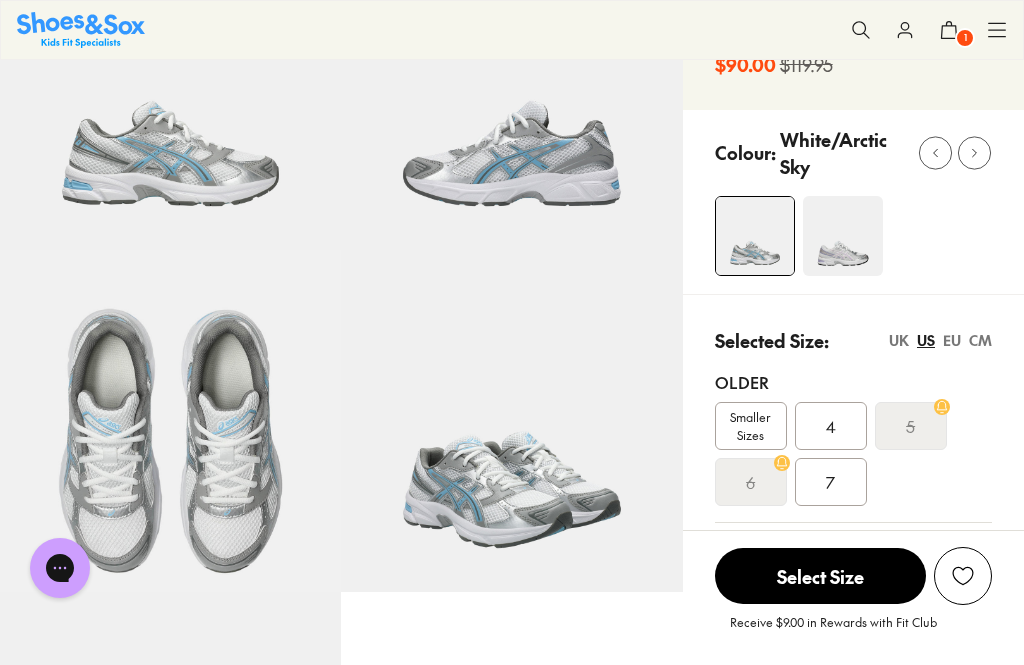 scroll, scrollTop: 0, scrollLeft: 0, axis: both 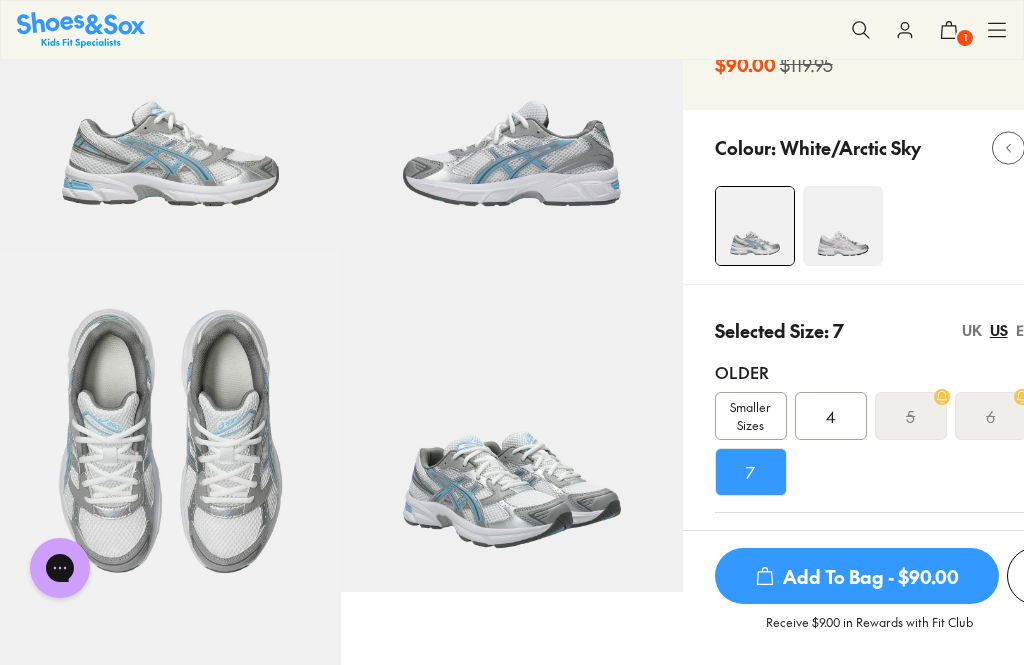 click on "Add To Bag - $90.00" at bounding box center (857, 576) 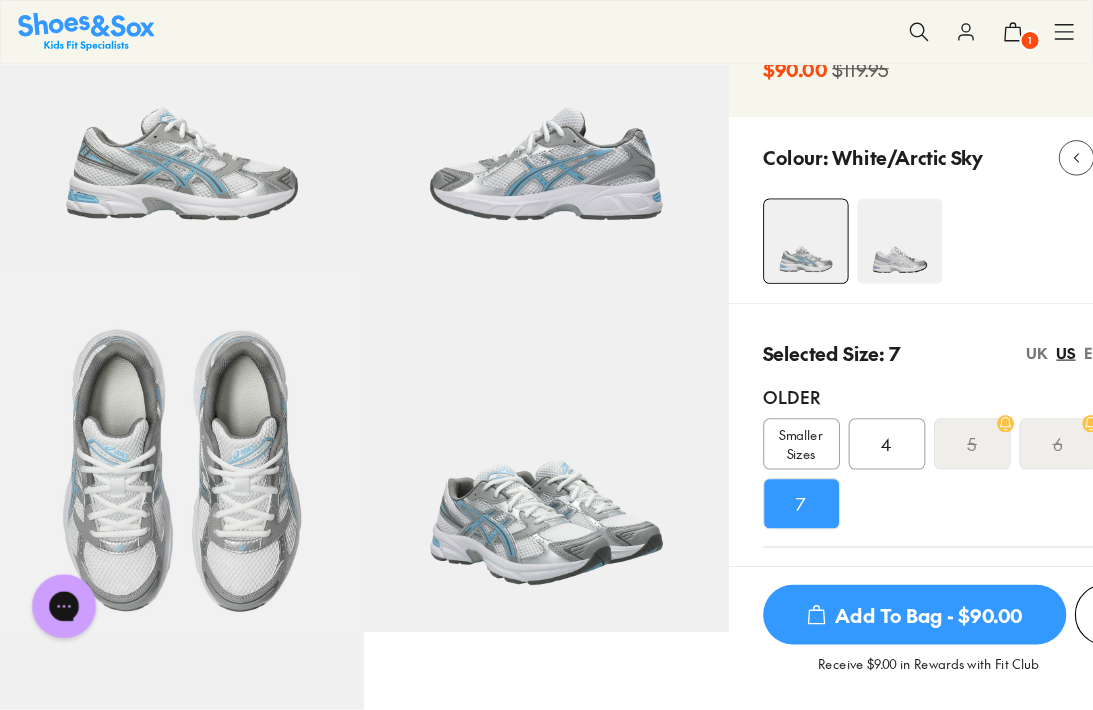 scroll, scrollTop: 193, scrollLeft: 0, axis: vertical 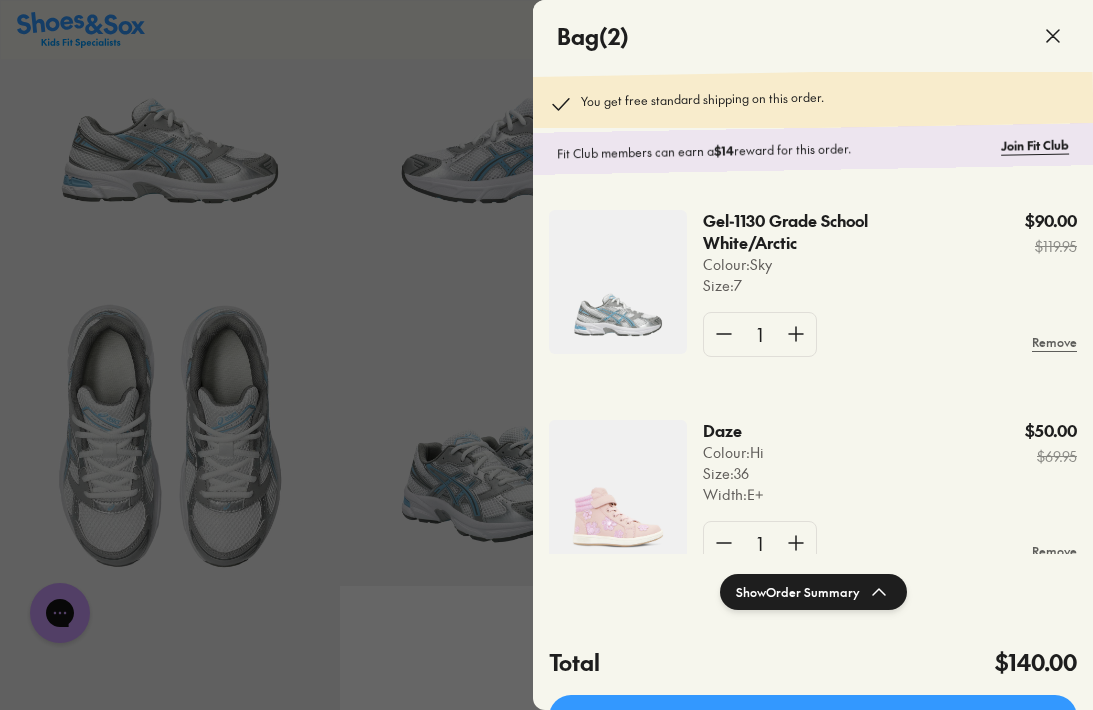 click 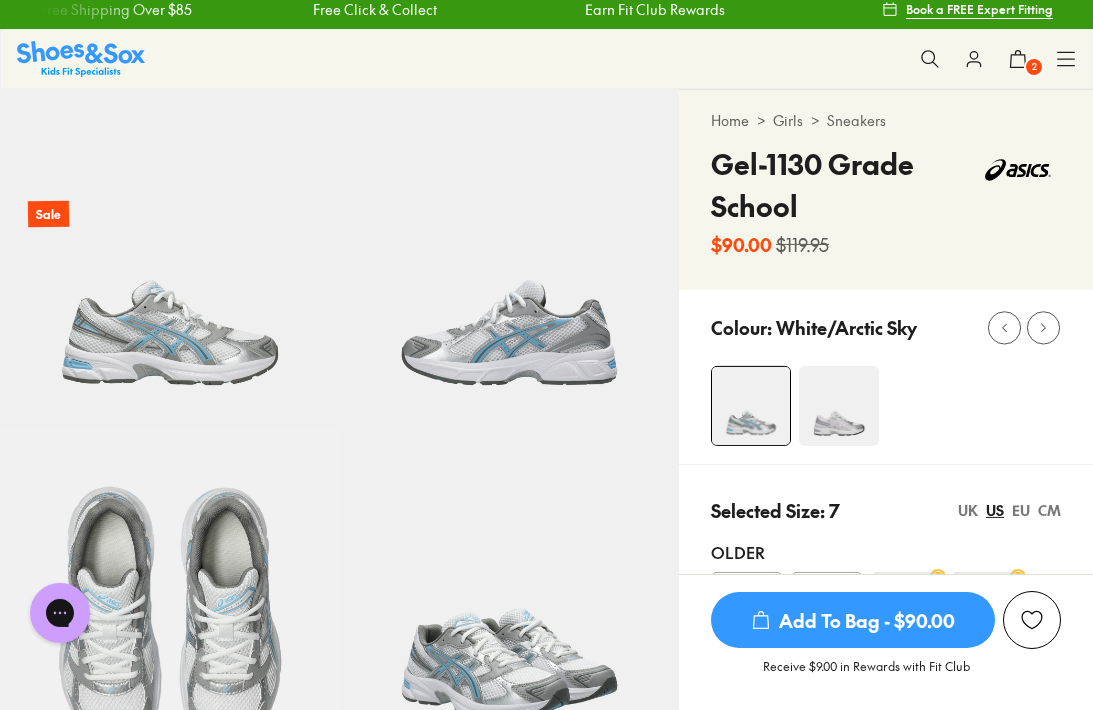 scroll, scrollTop: 0, scrollLeft: 0, axis: both 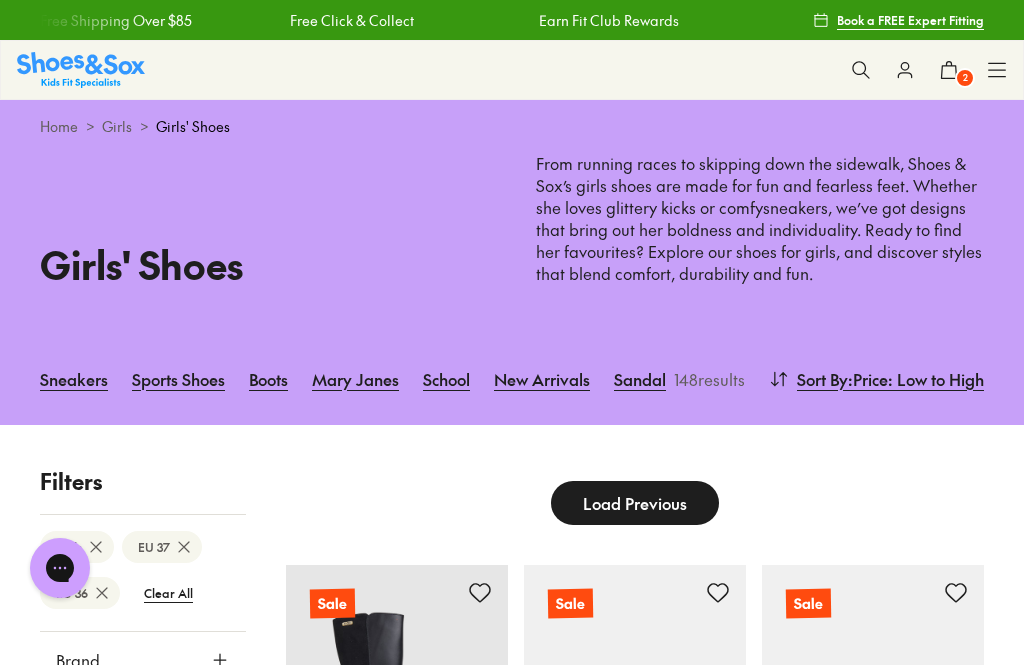 click on "2" at bounding box center (965, 78) 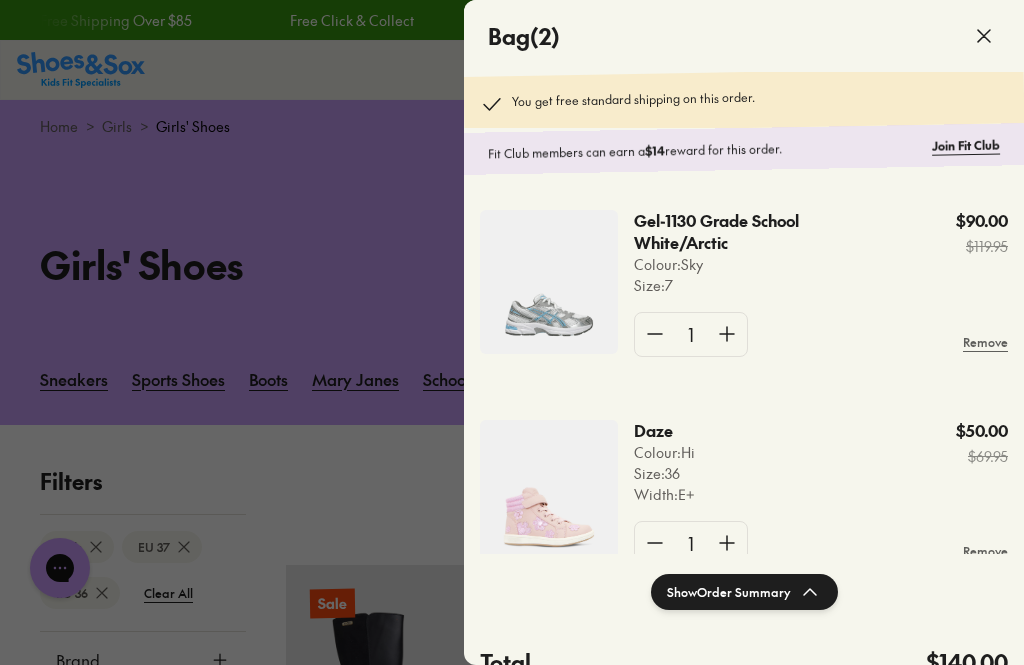 click 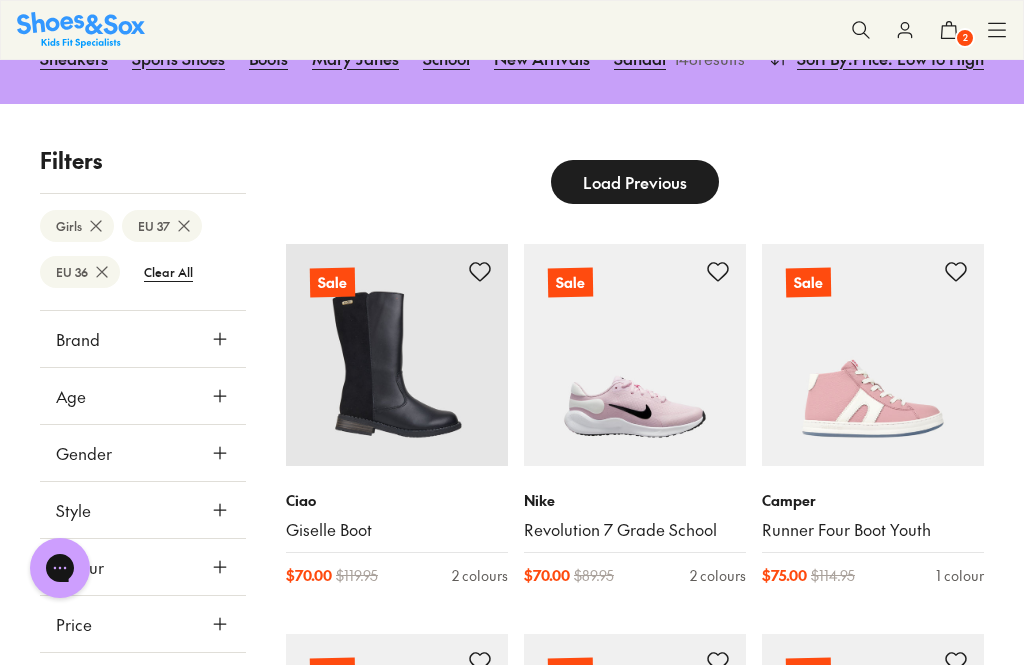 scroll, scrollTop: 325, scrollLeft: 0, axis: vertical 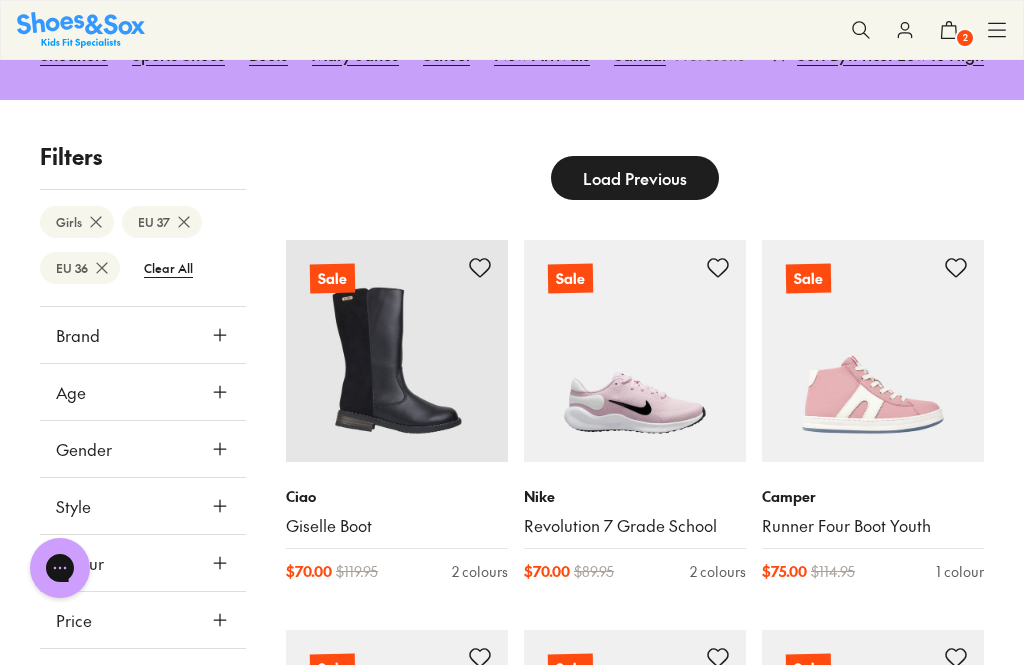 click 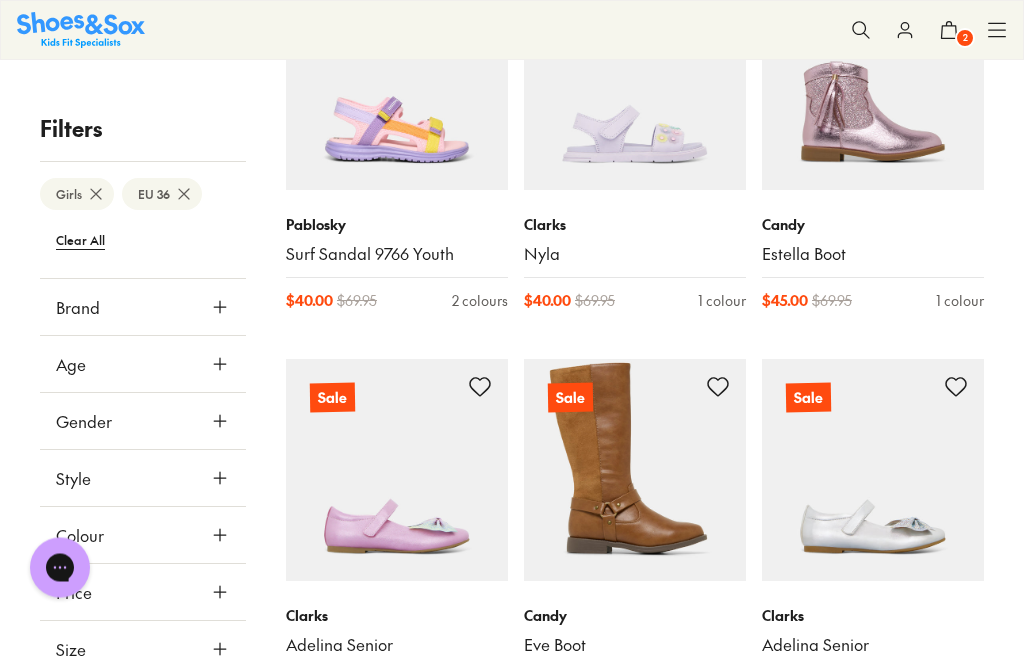 scroll, scrollTop: 3626, scrollLeft: 0, axis: vertical 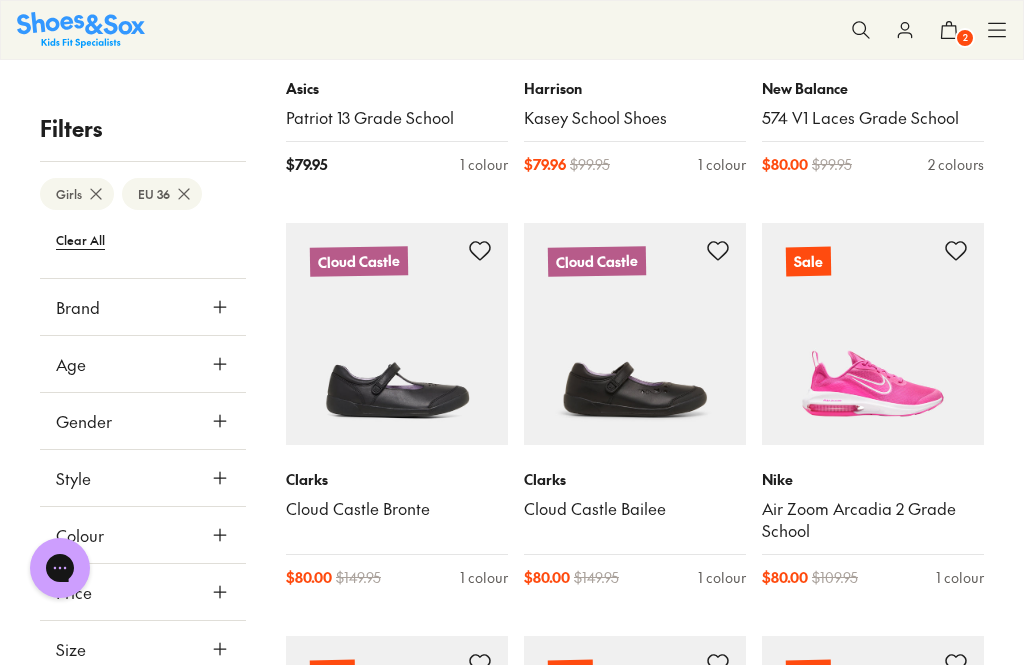 click on "Brand" at bounding box center [143, 307] 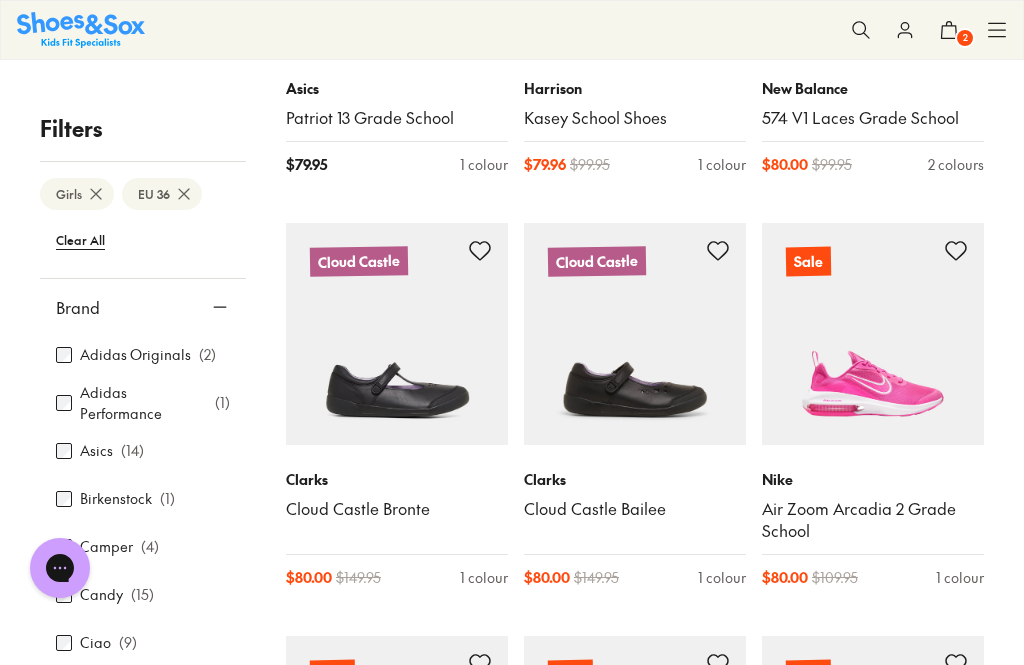 click on "Asics" at bounding box center (96, 451) 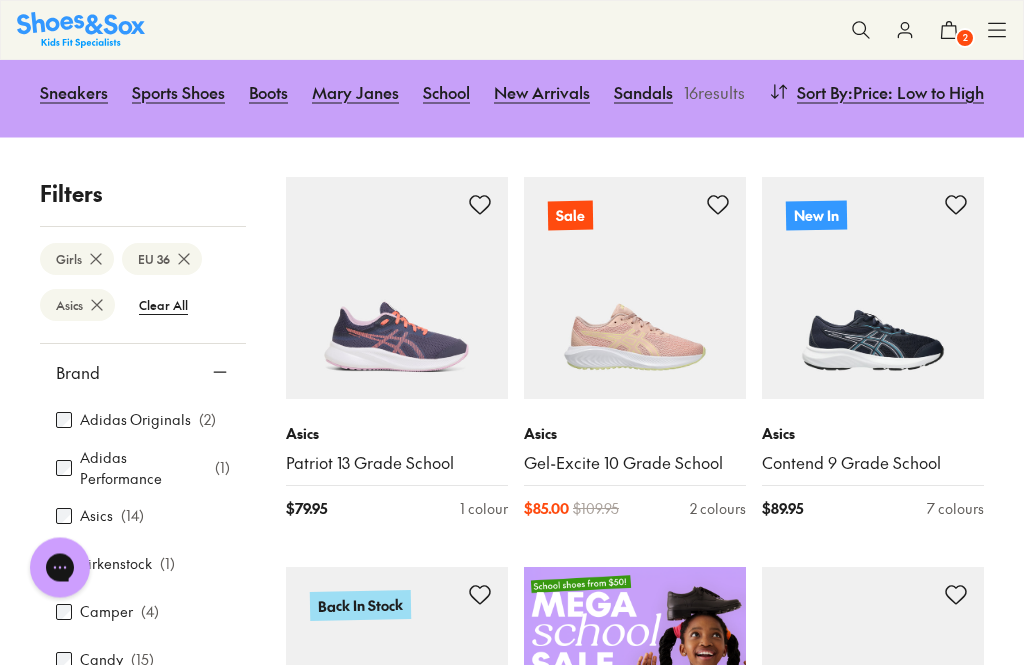 scroll, scrollTop: 287, scrollLeft: 0, axis: vertical 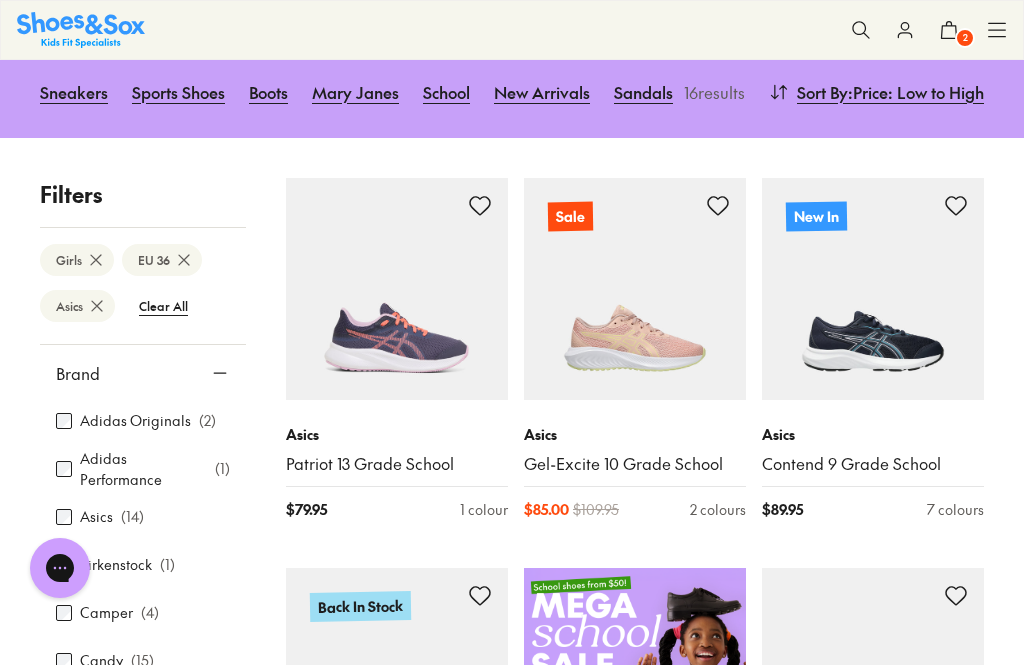 click at bounding box center (635, 289) 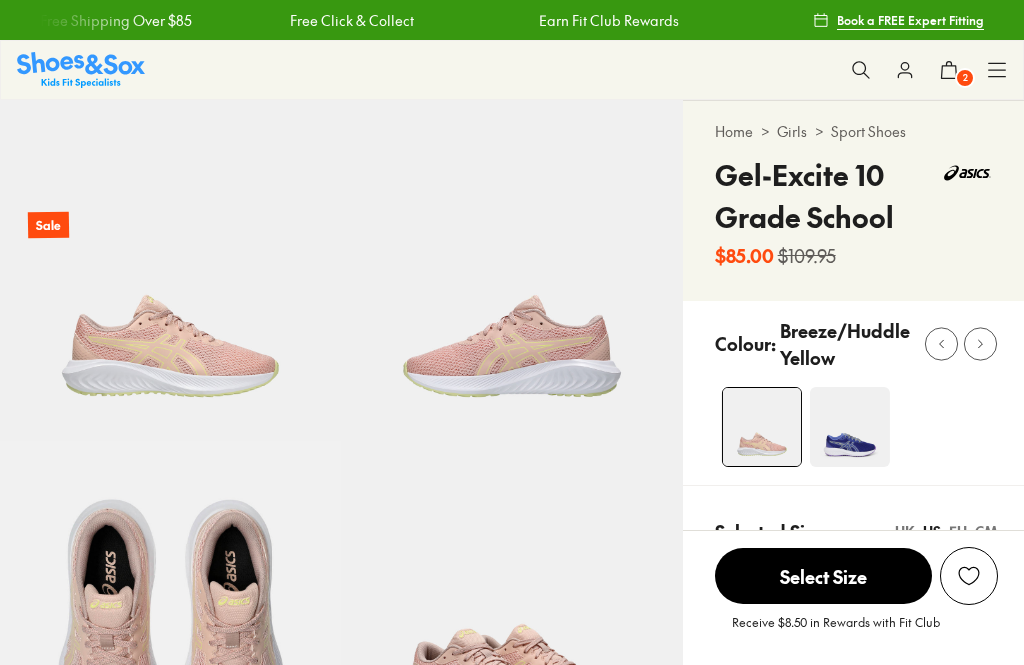 select on "*" 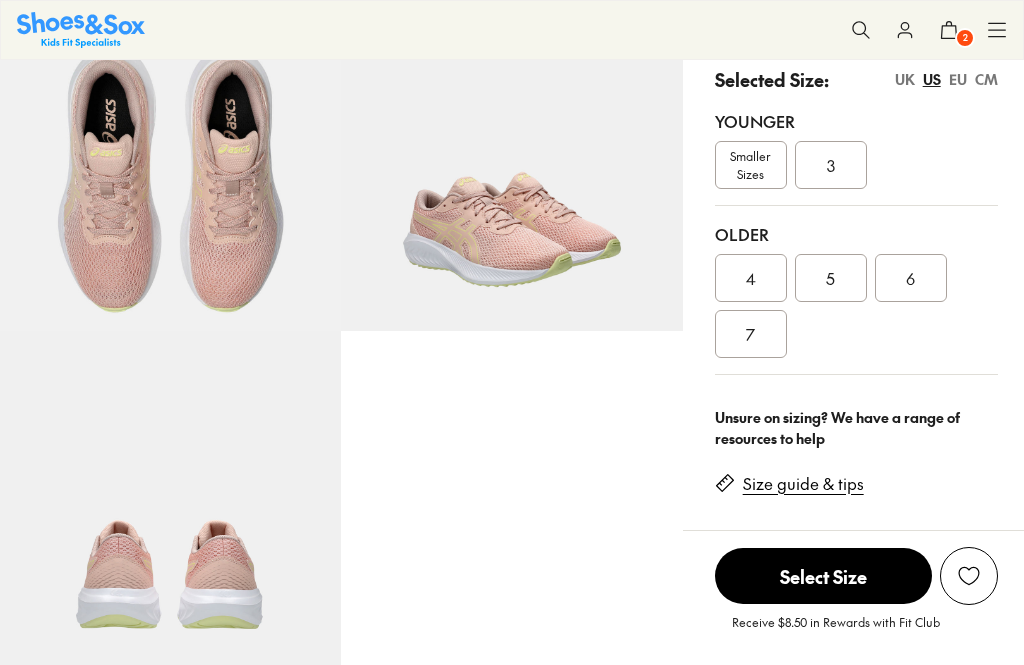 scroll, scrollTop: 452, scrollLeft: 0, axis: vertical 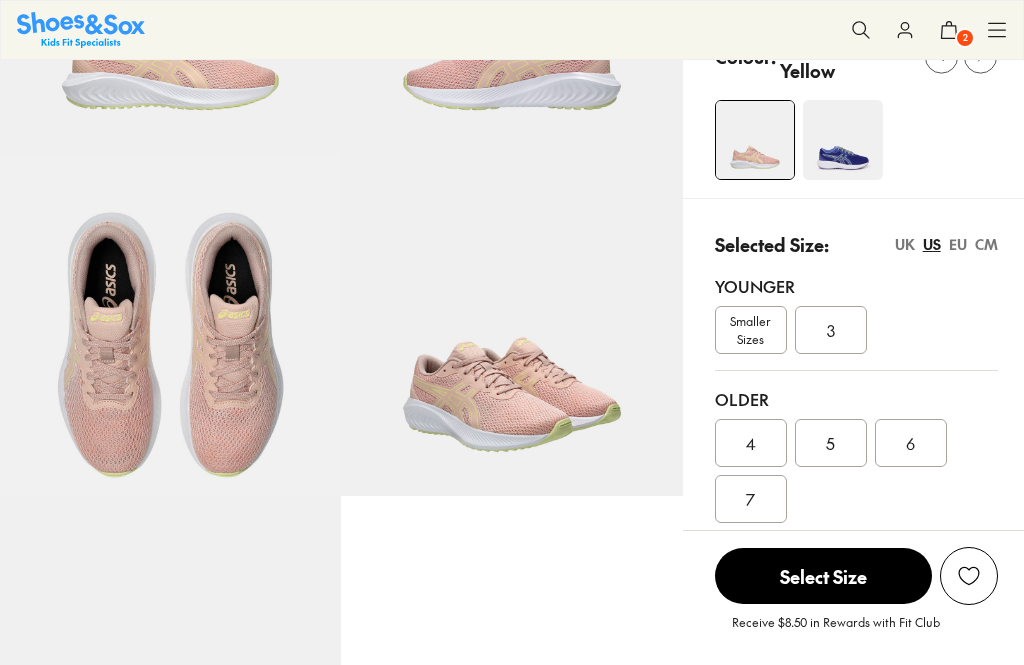 click on "EU" at bounding box center [958, 244] 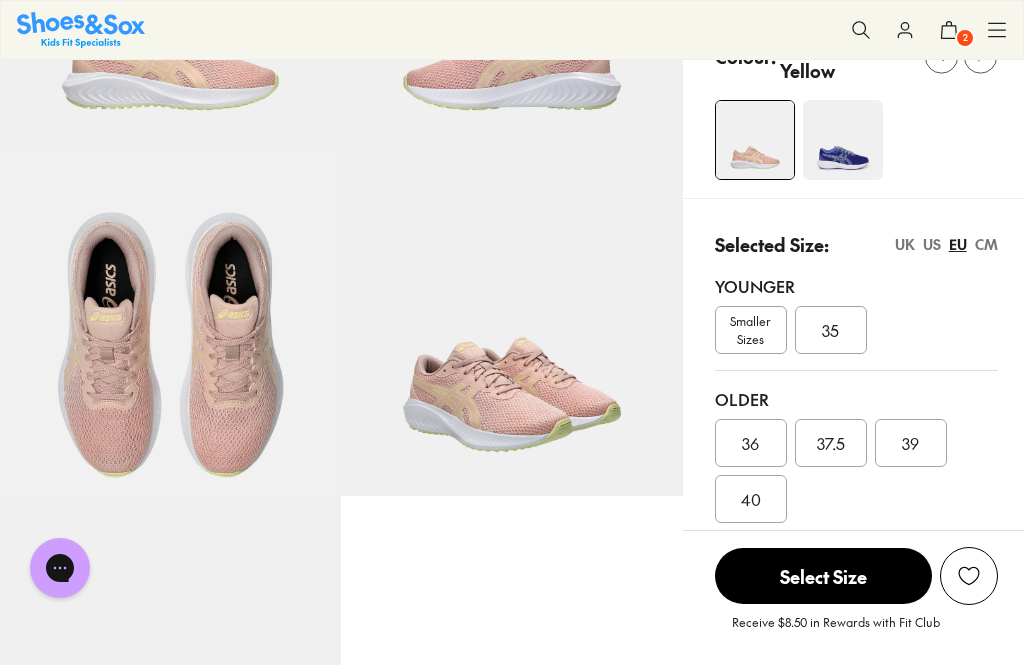 scroll, scrollTop: 0, scrollLeft: 0, axis: both 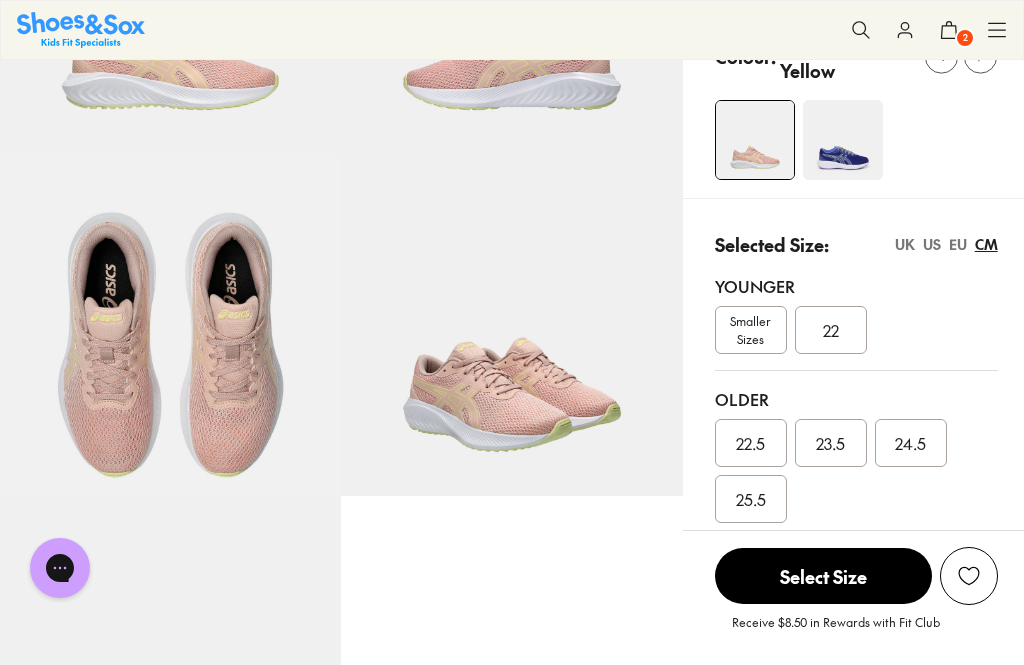 click on "UK" at bounding box center [905, 244] 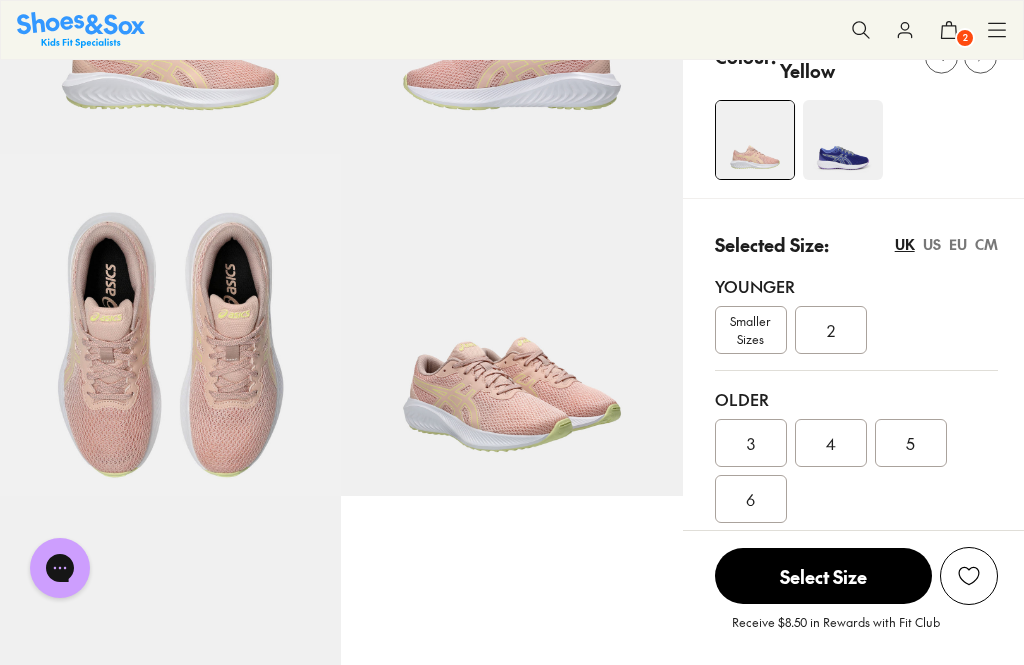 click on "US" at bounding box center (932, 244) 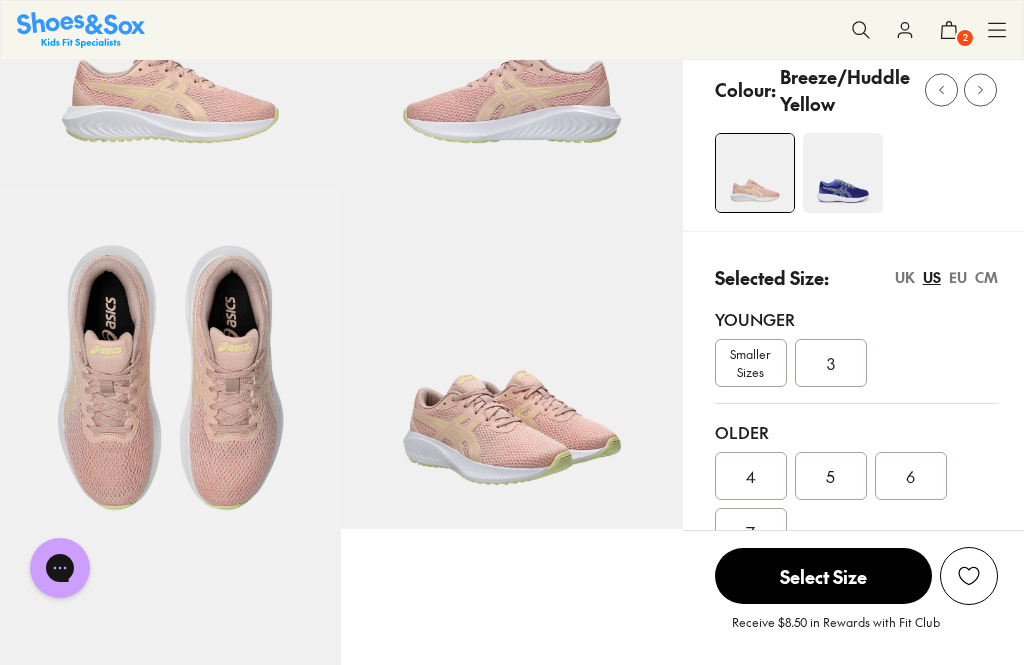 scroll, scrollTop: 237, scrollLeft: 0, axis: vertical 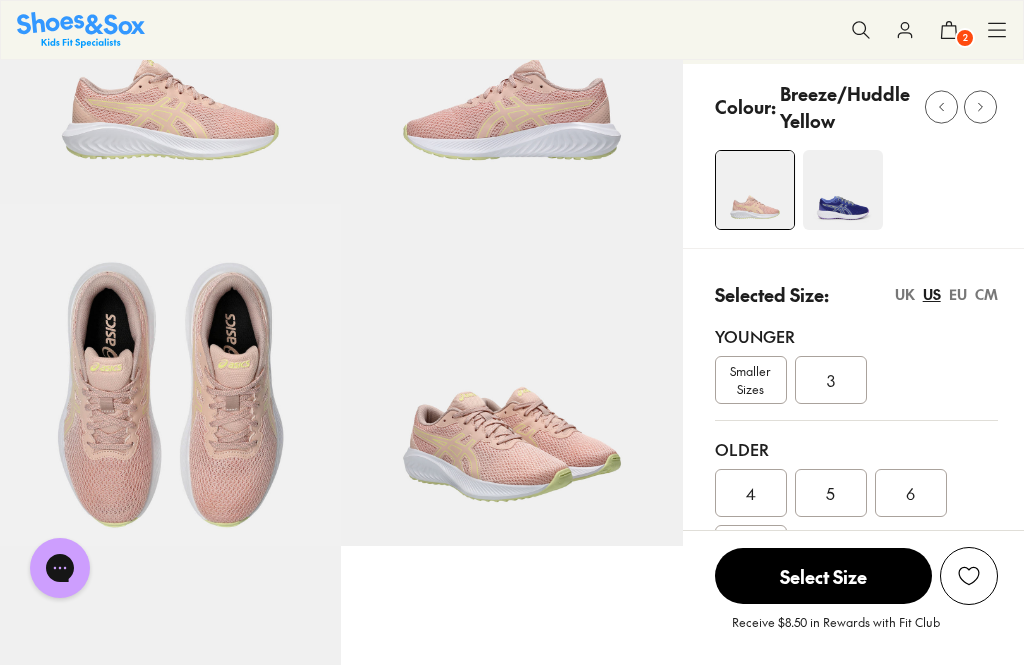 click on "6" at bounding box center [911, 493] 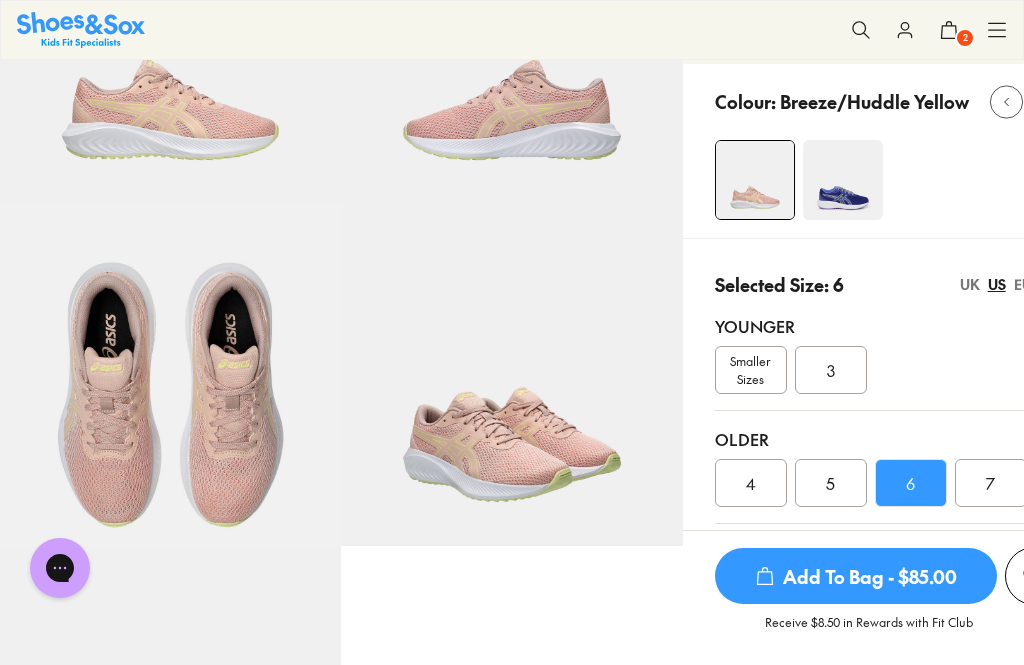 click on "7" at bounding box center (991, 483) 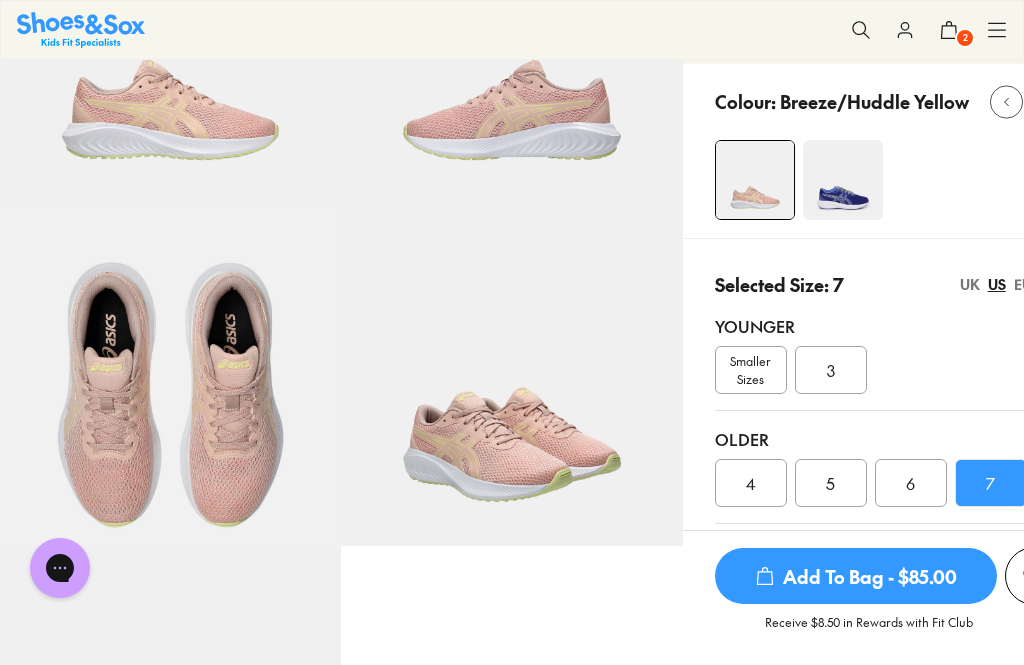 click on "Add To Bag - $85.00" at bounding box center (856, 576) 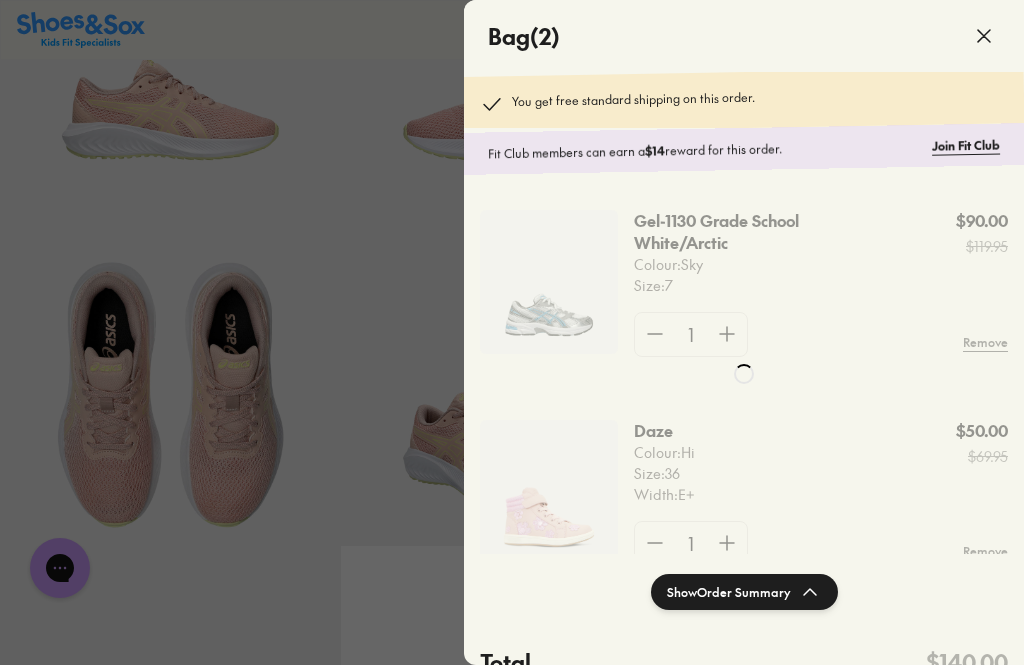 click 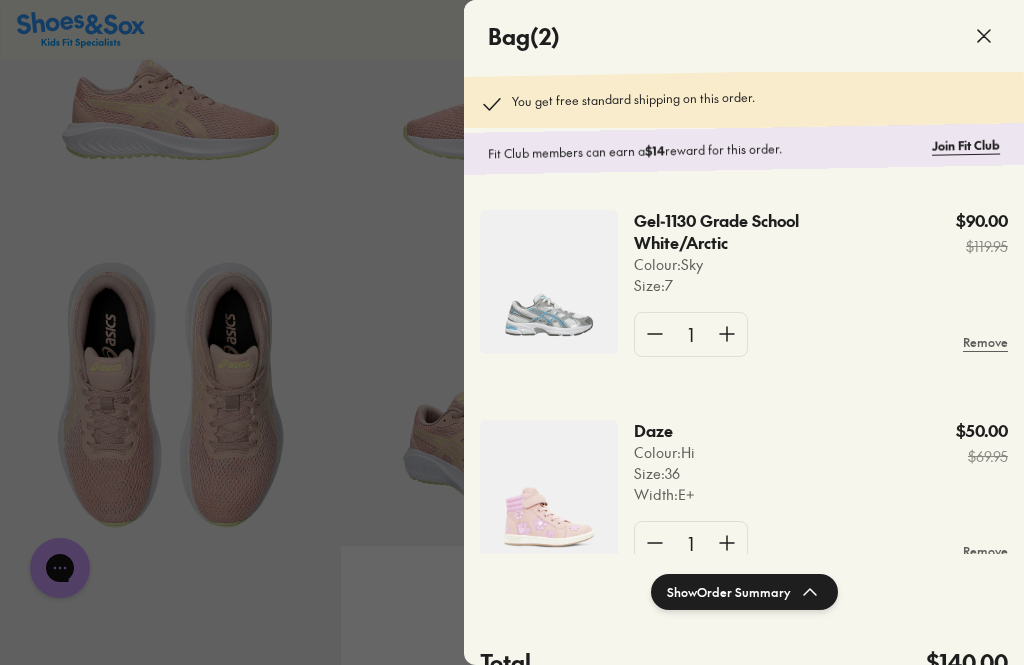 click 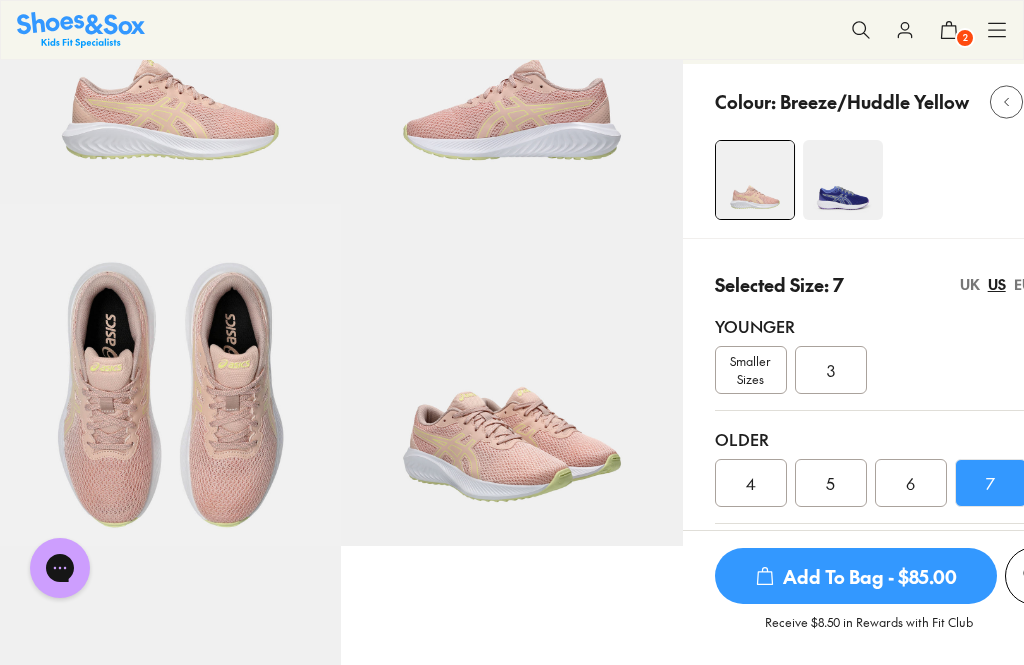 click on "6" at bounding box center (911, 483) 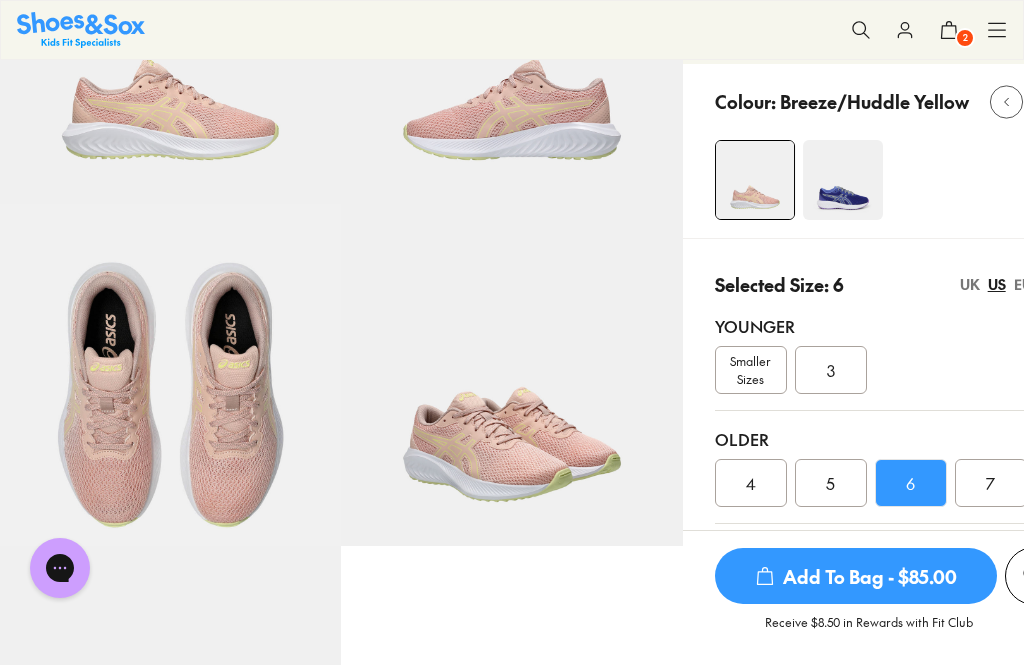 click on "Add To Bag - $85.00" at bounding box center [856, 576] 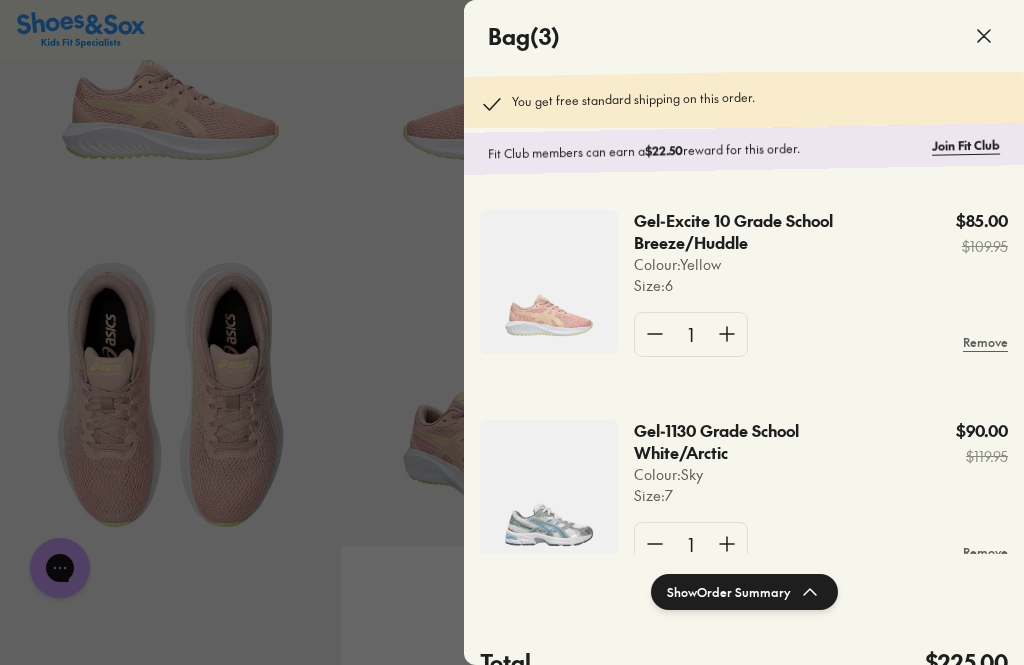 scroll, scrollTop: 0, scrollLeft: 0, axis: both 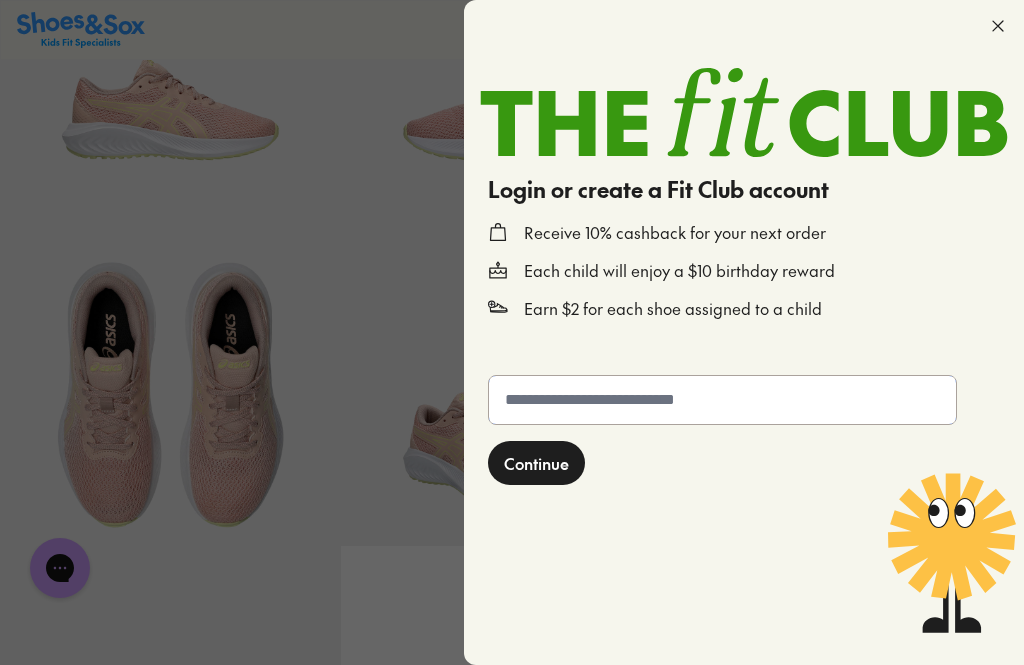 click 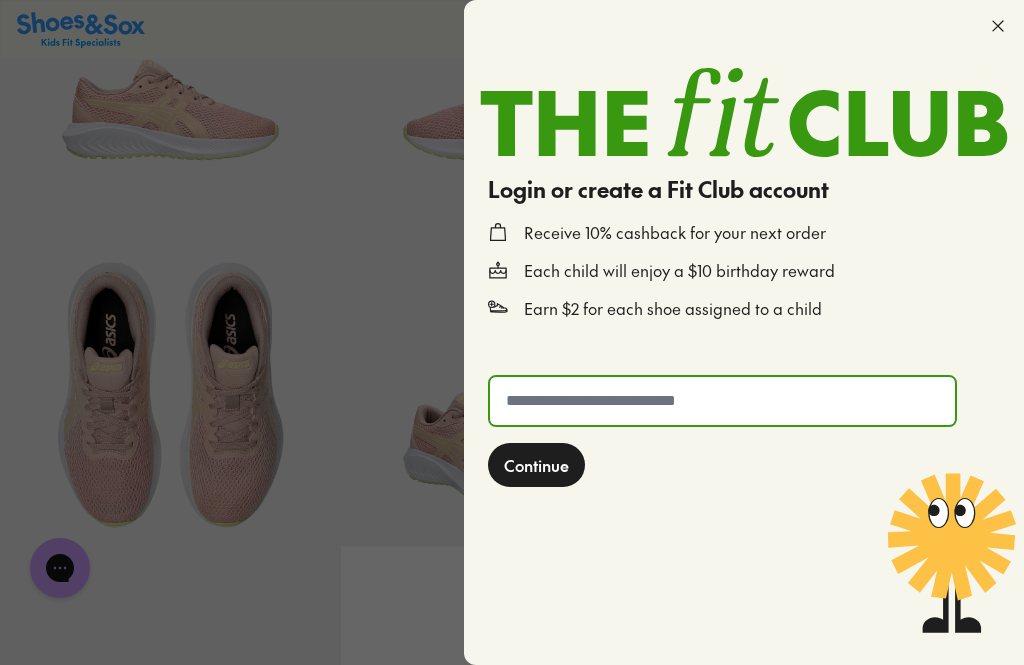 scroll, scrollTop: 237, scrollLeft: 68, axis: both 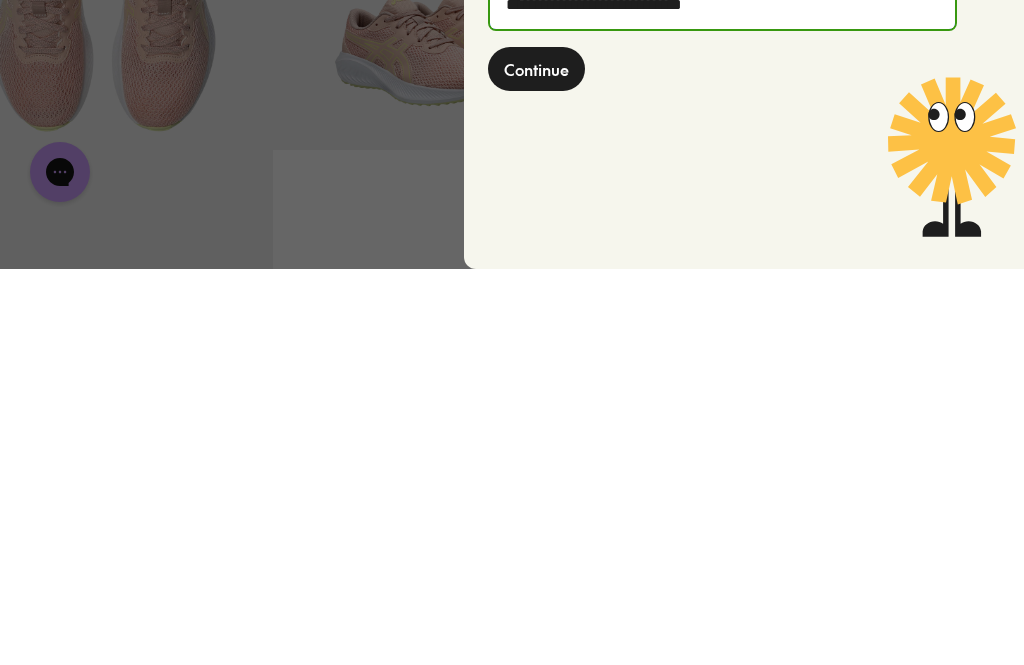 type on "**********" 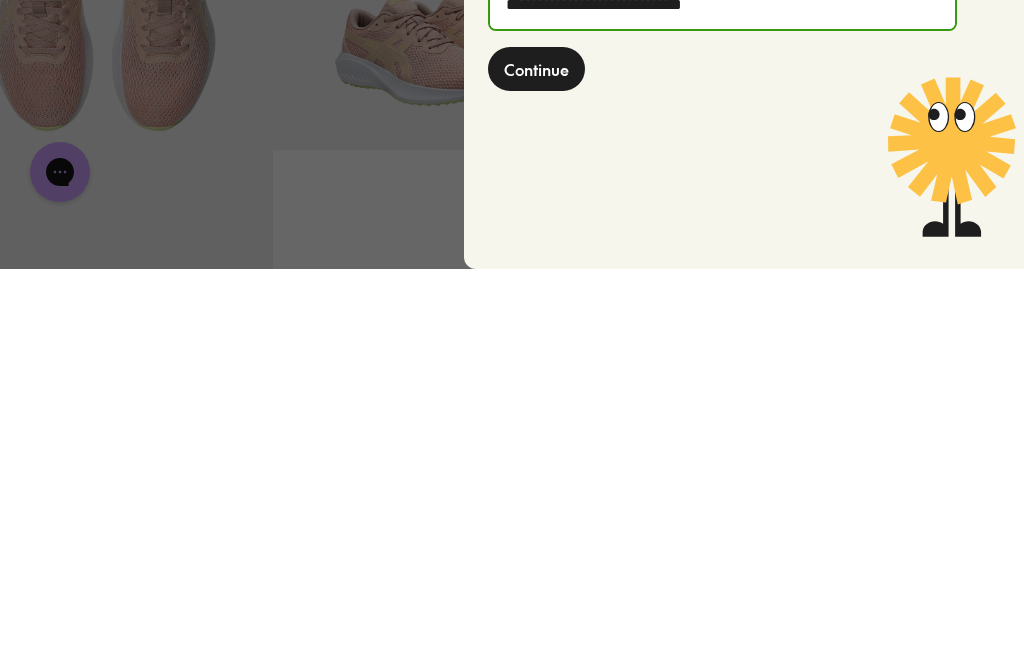 click on "Continue" 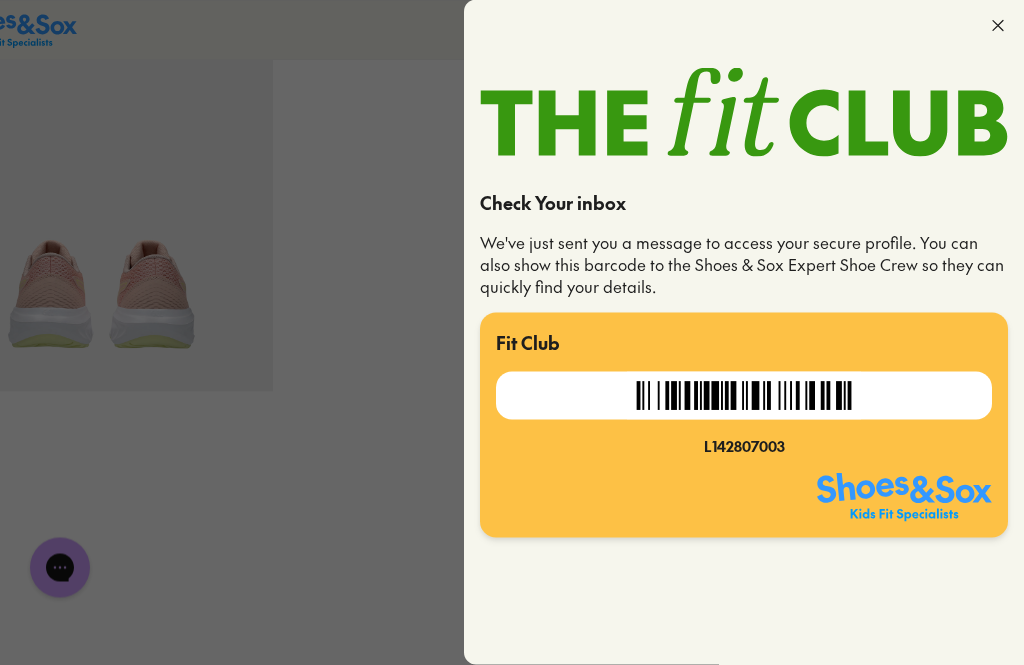 scroll, scrollTop: 782, scrollLeft: 68, axis: both 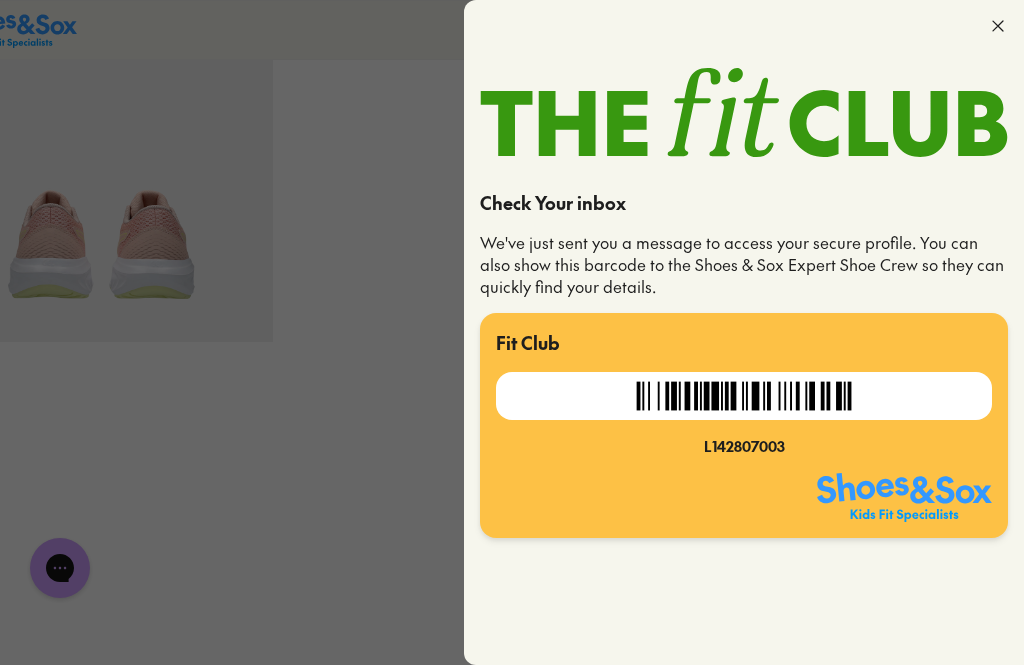 click 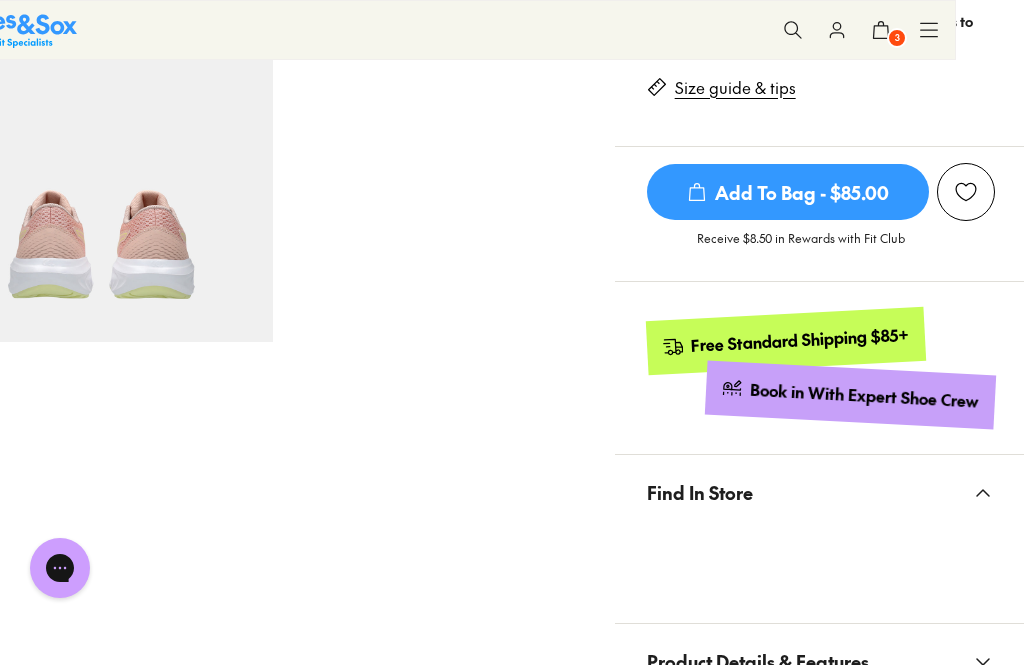 click on "3" 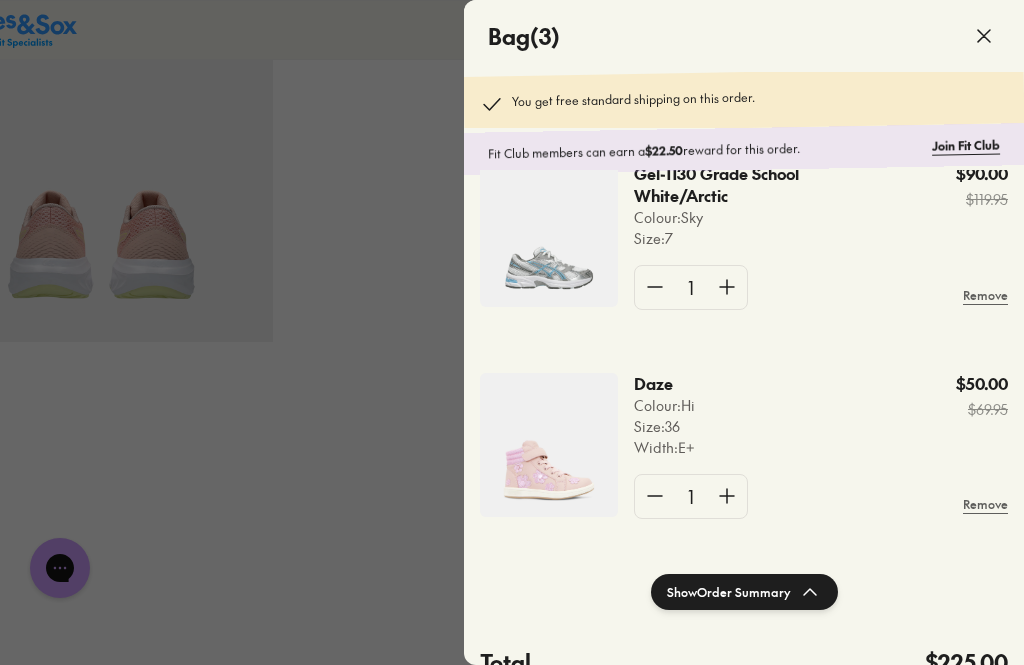 scroll, scrollTop: 256, scrollLeft: 0, axis: vertical 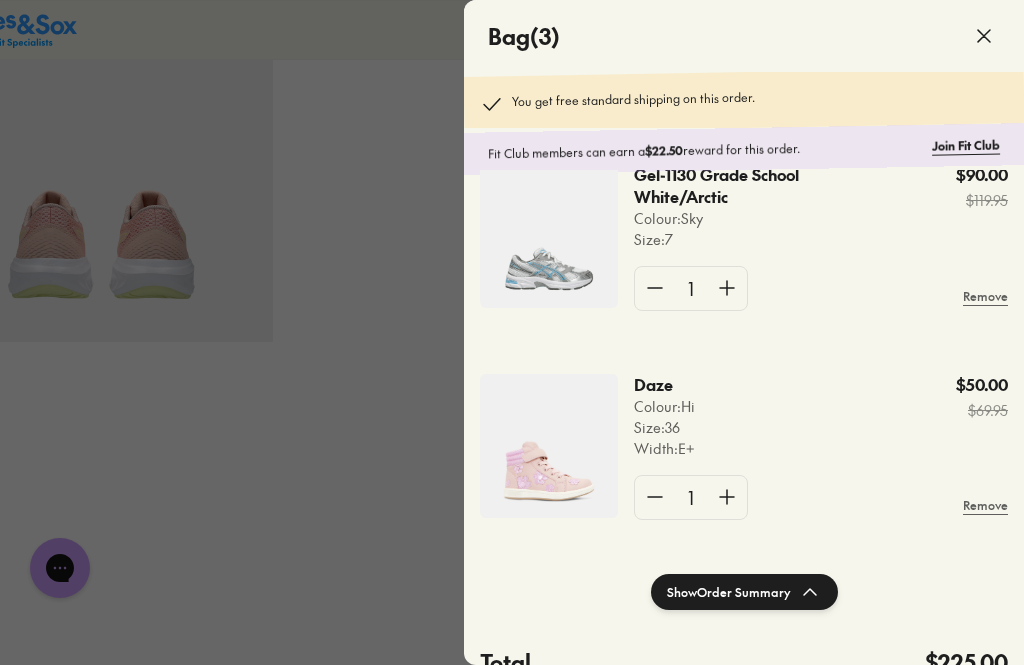 click on "Show  Order Summary" 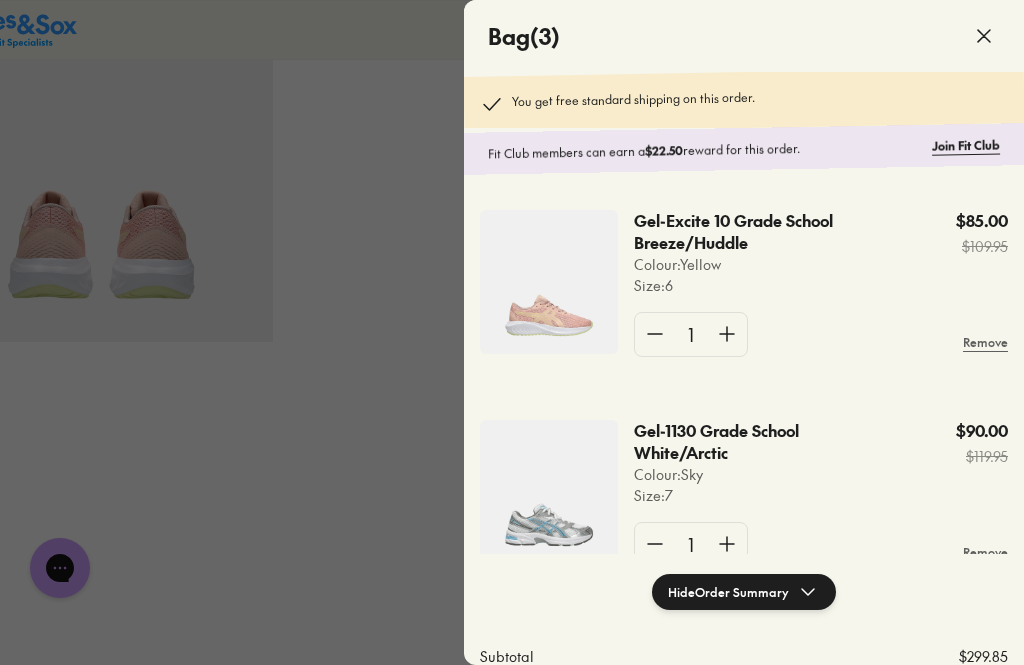 scroll, scrollTop: 0, scrollLeft: 0, axis: both 